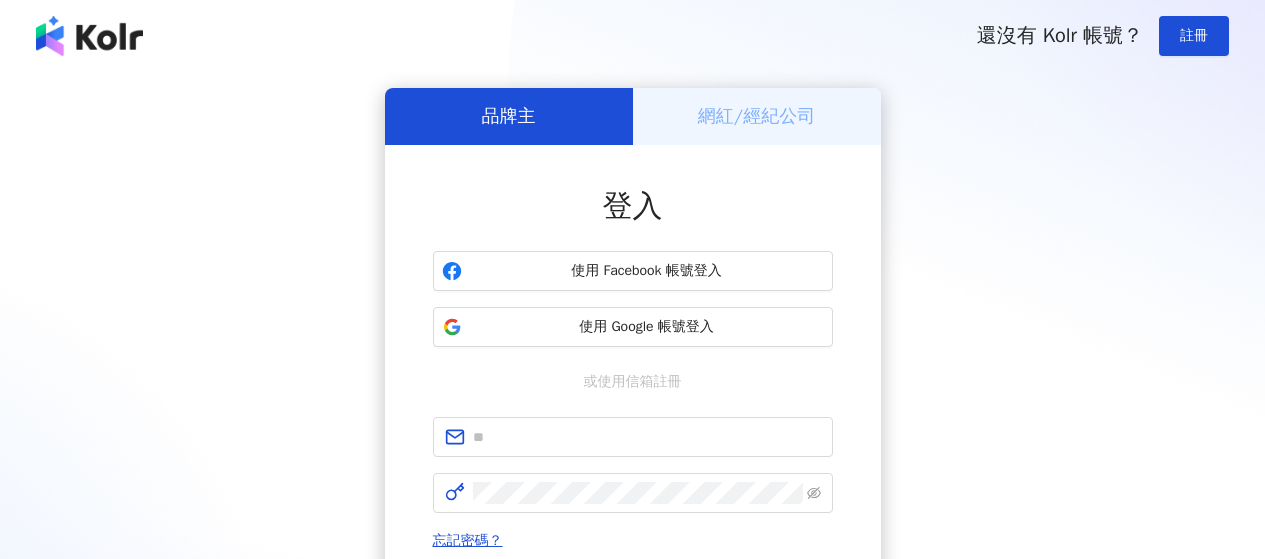 scroll, scrollTop: 0, scrollLeft: 0, axis: both 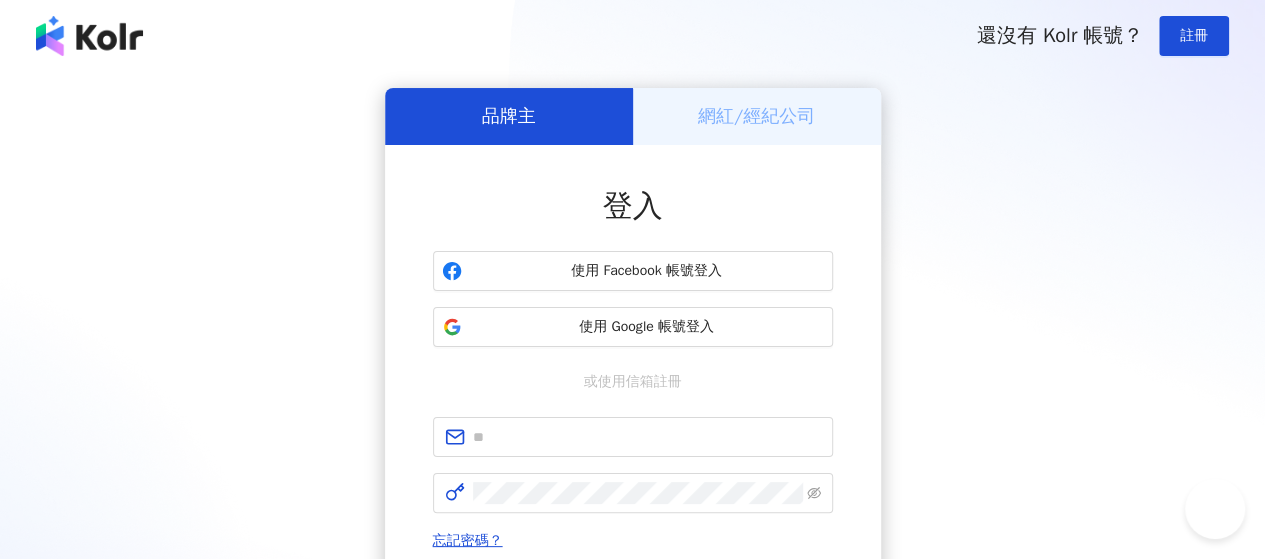 click on "網紅/經紀公司" at bounding box center [756, 116] 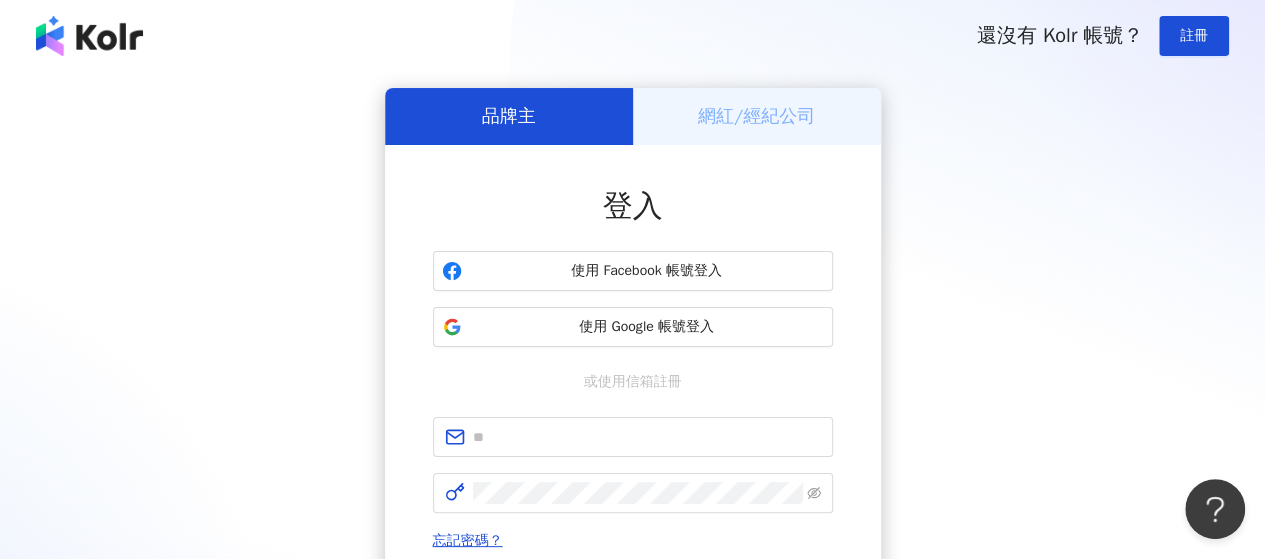 scroll, scrollTop: 0, scrollLeft: 0, axis: both 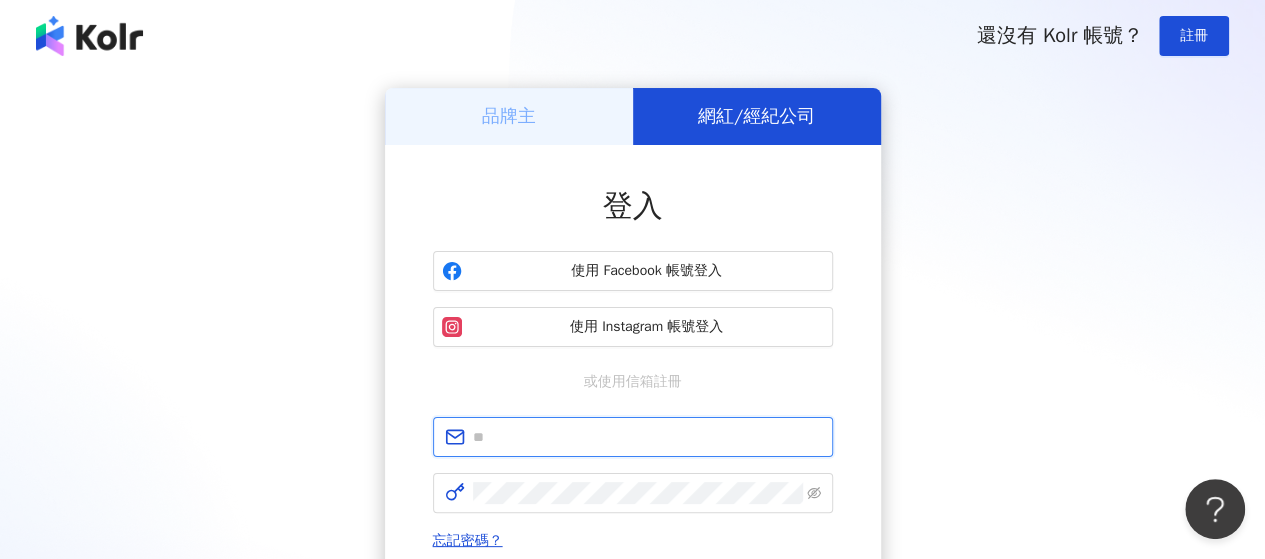click at bounding box center (647, 437) 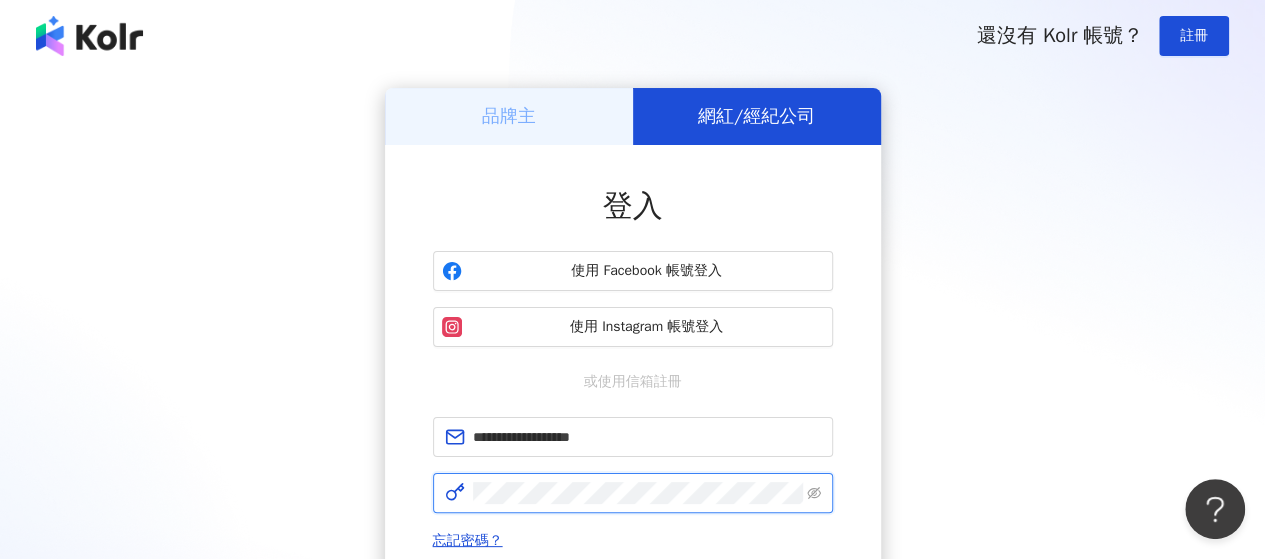 click on "登入" at bounding box center (633, 605) 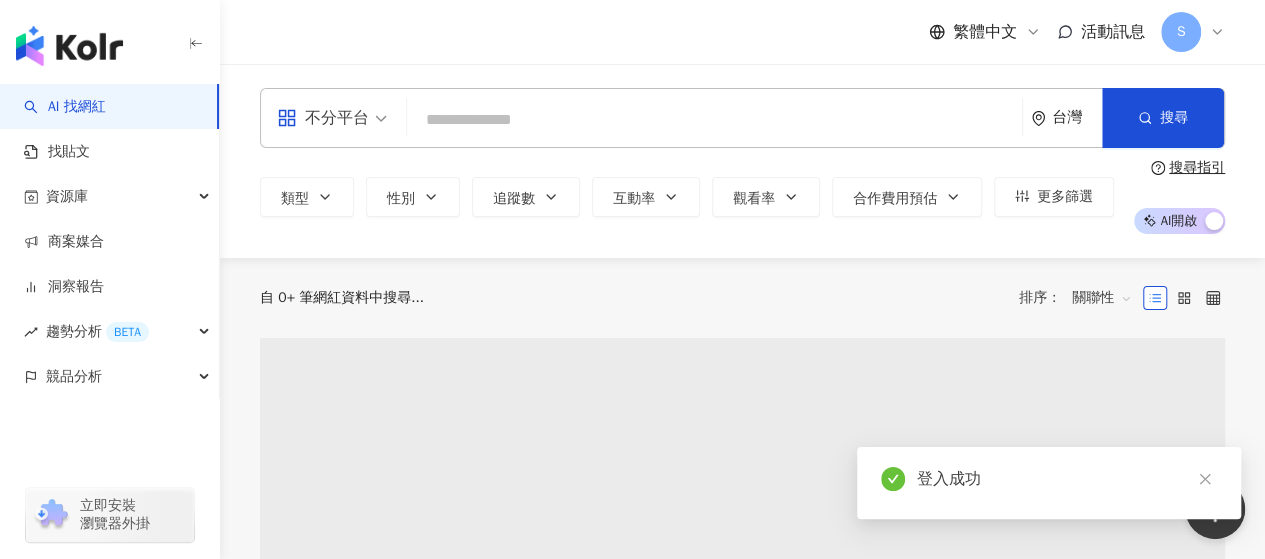 click on "不分平台" at bounding box center (323, 118) 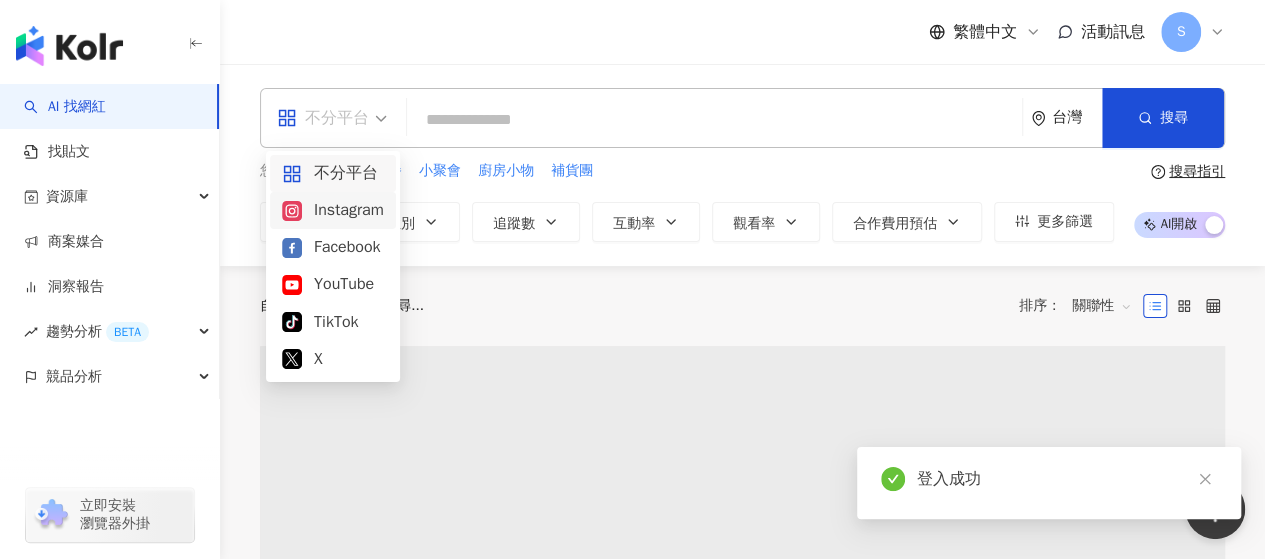 click on "Instagram" at bounding box center (333, 210) 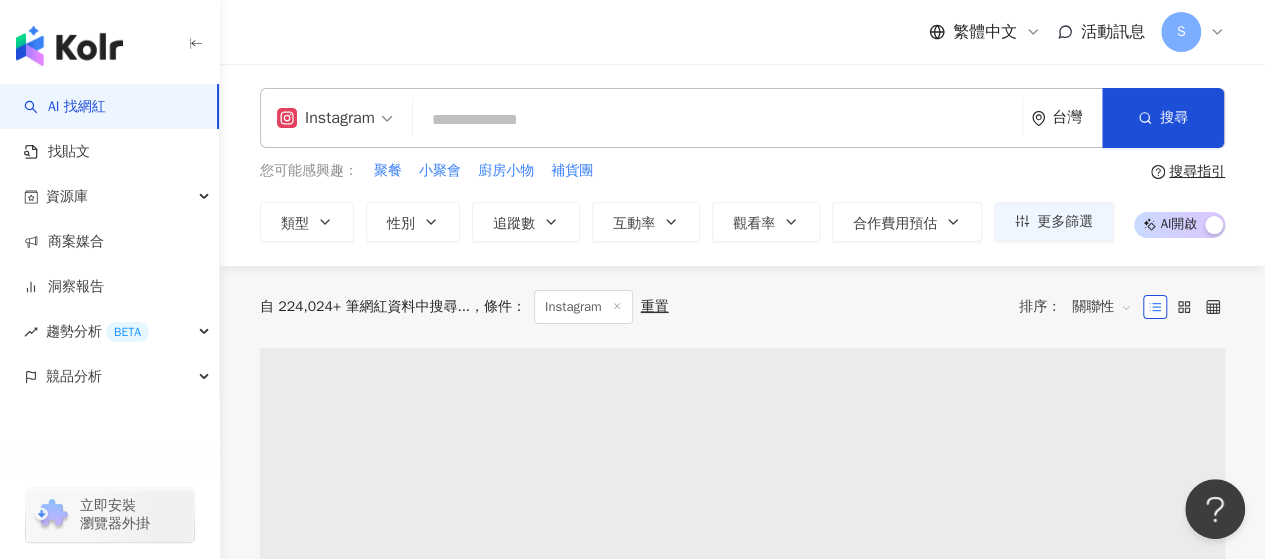 click at bounding box center [717, 120] 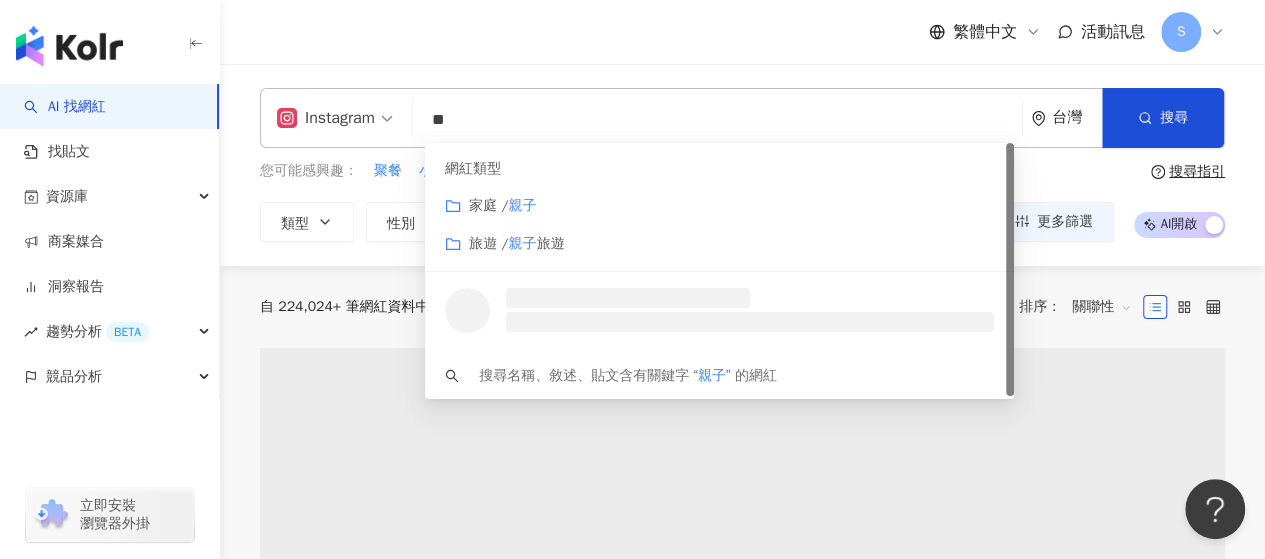 type on "**" 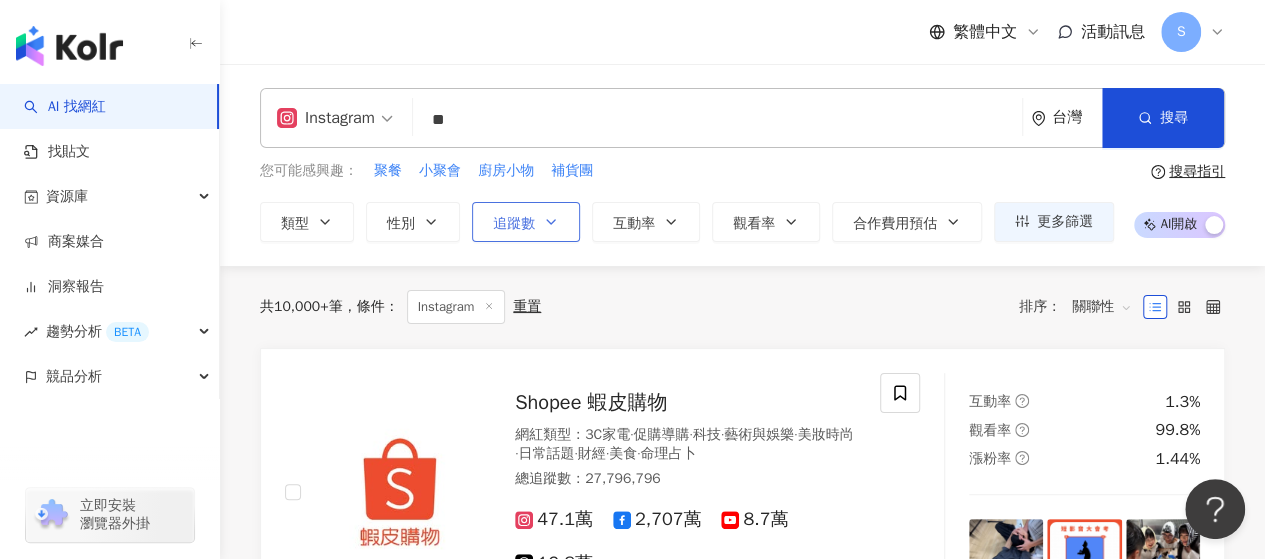 click on "追蹤數" at bounding box center (526, 222) 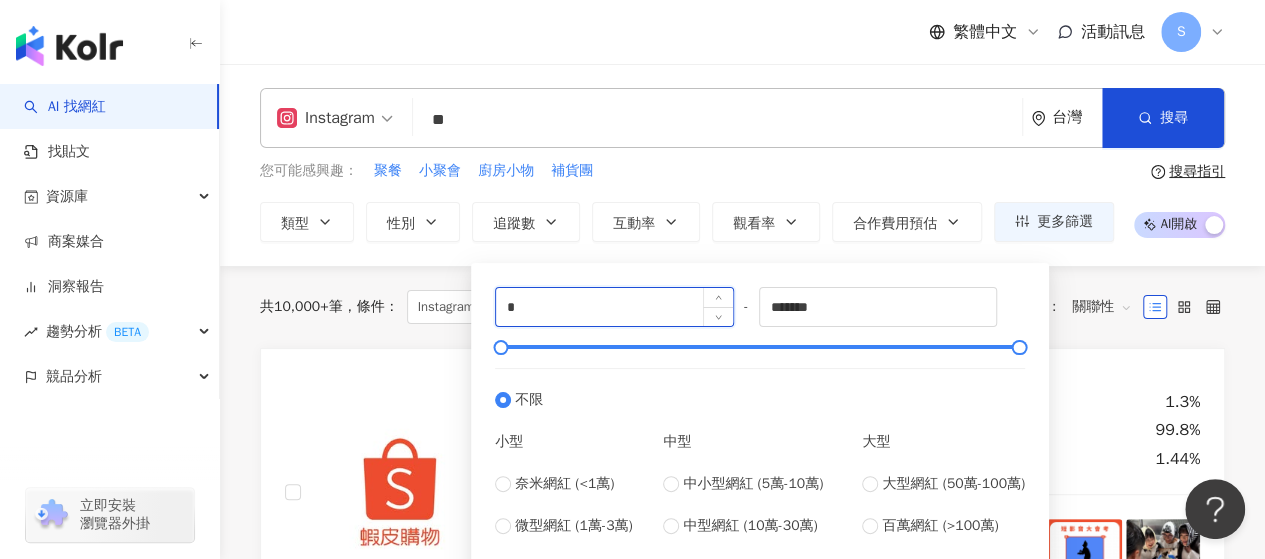 click on "*" at bounding box center (614, 307) 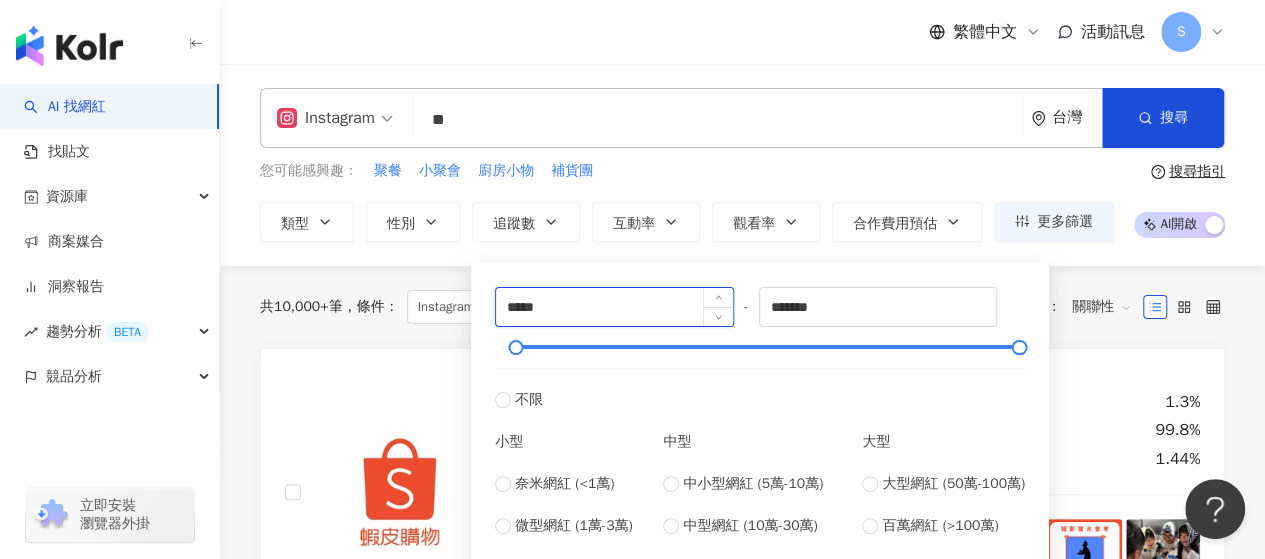type on "*****" 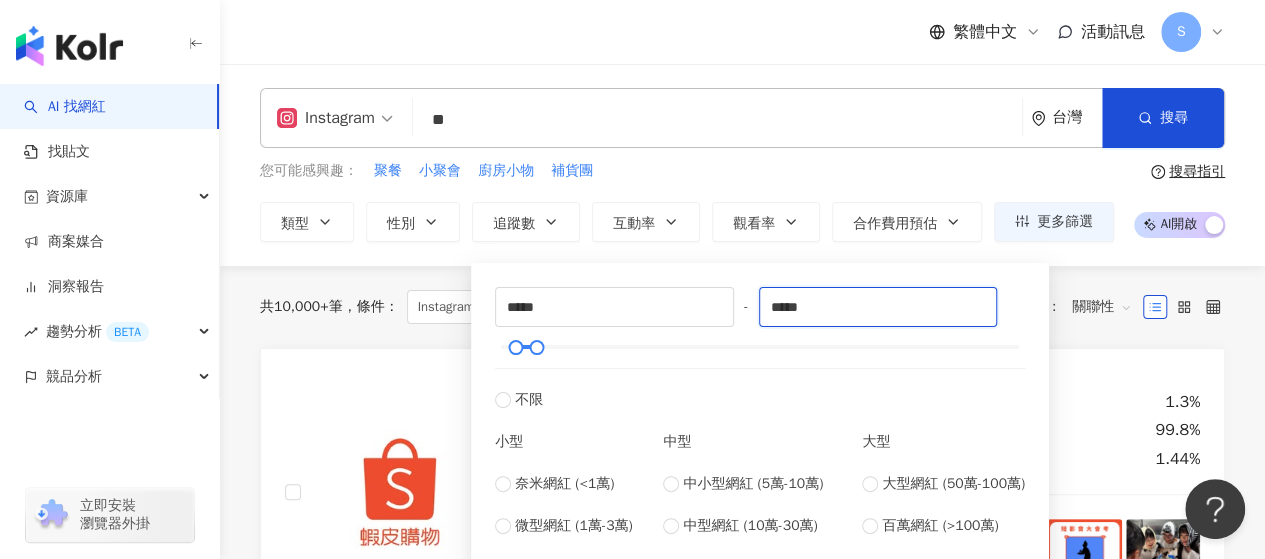 type on "*****" 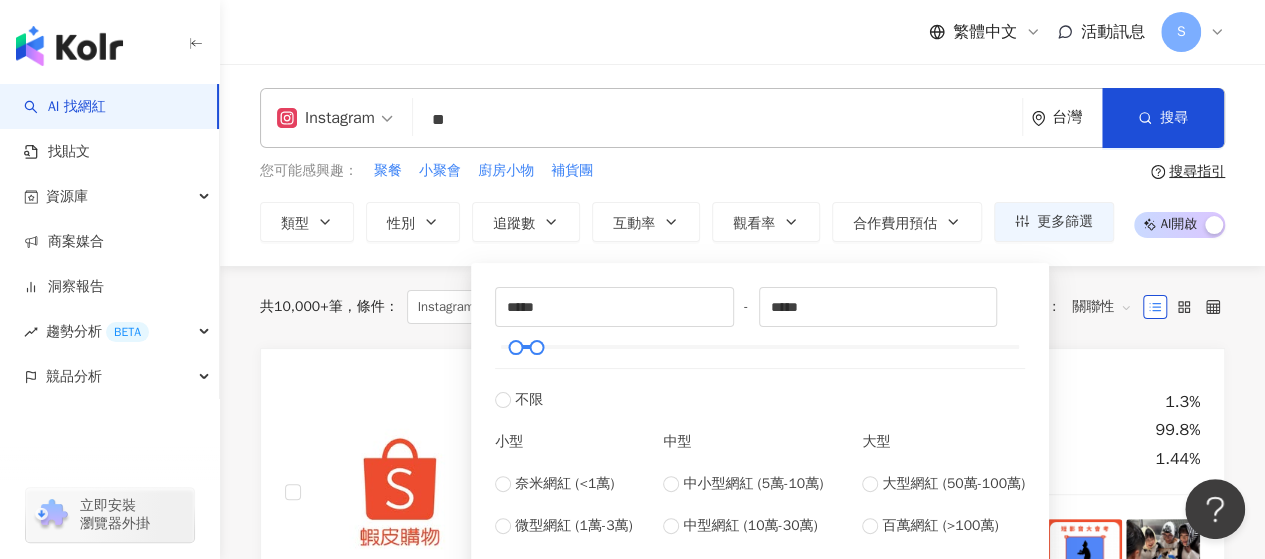 click on "共  10,000+  筆 條件 ： Instagram 重置 排序： 關聯性" at bounding box center (742, 307) 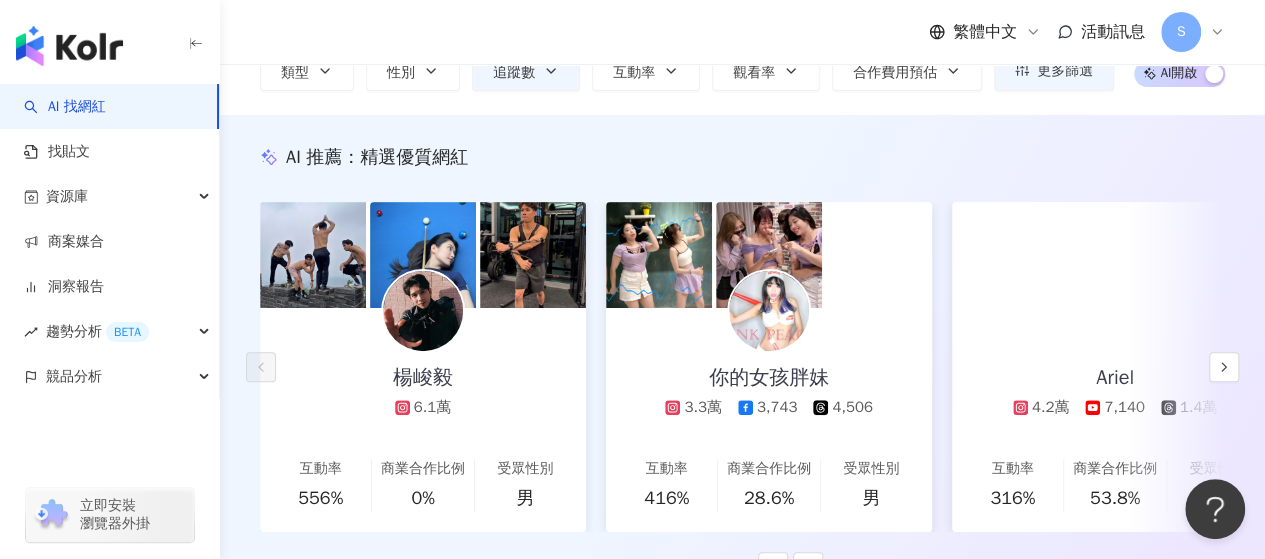 scroll, scrollTop: 100, scrollLeft: 0, axis: vertical 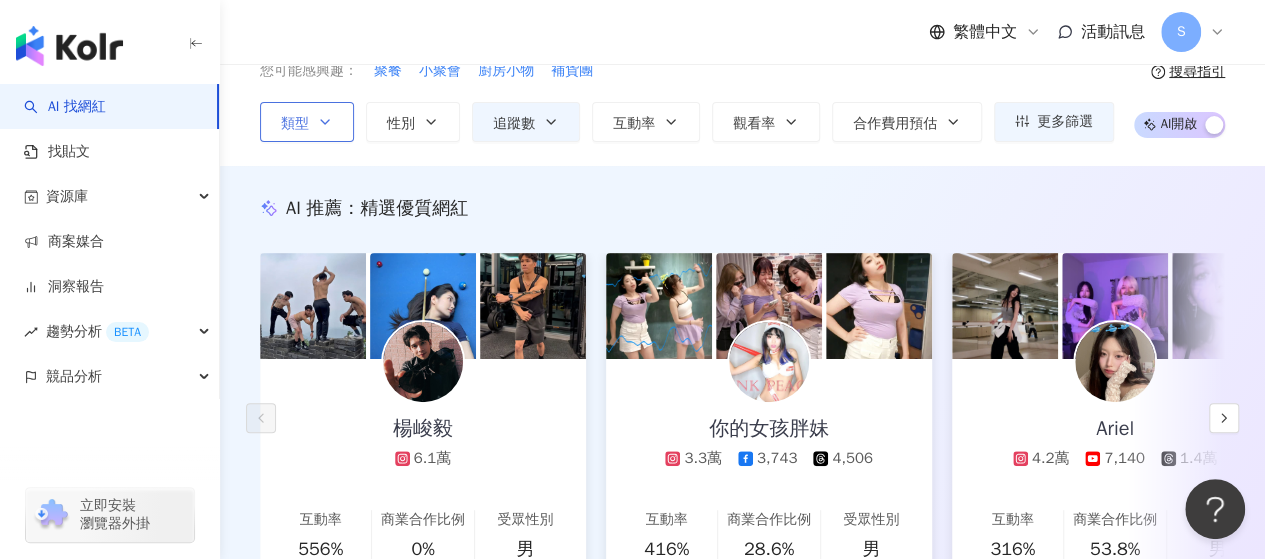 click on "類型" at bounding box center (295, 124) 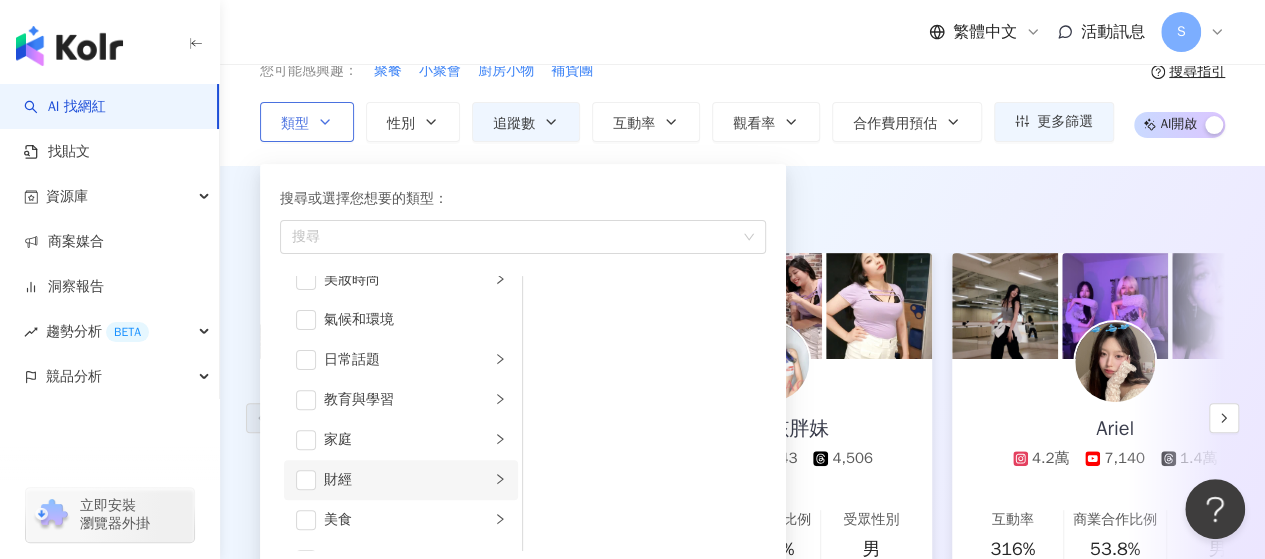 scroll, scrollTop: 100, scrollLeft: 0, axis: vertical 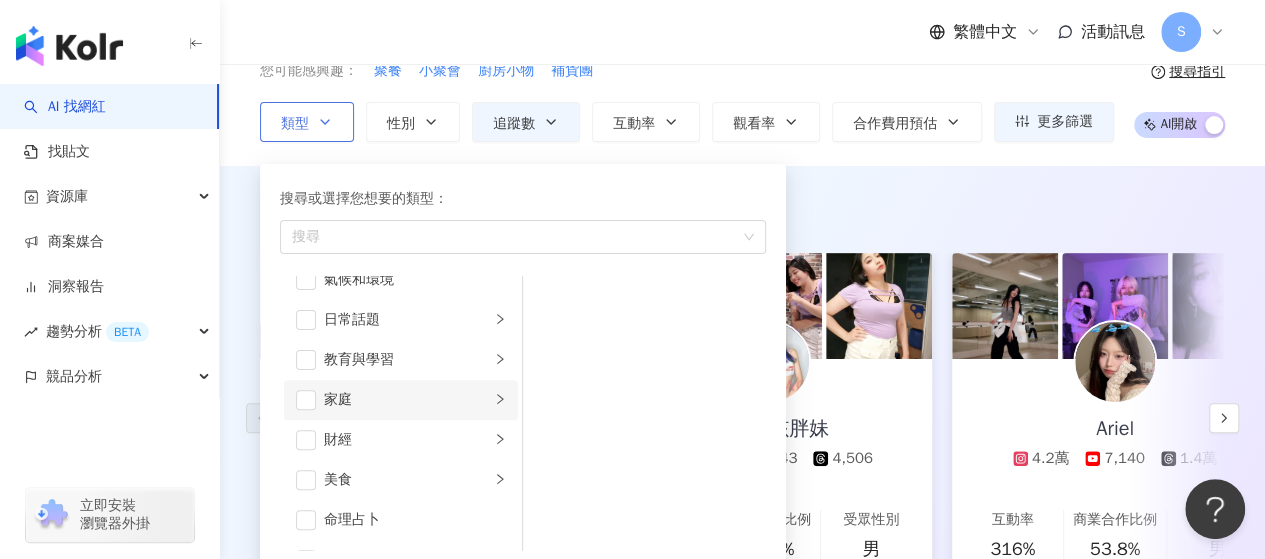 click 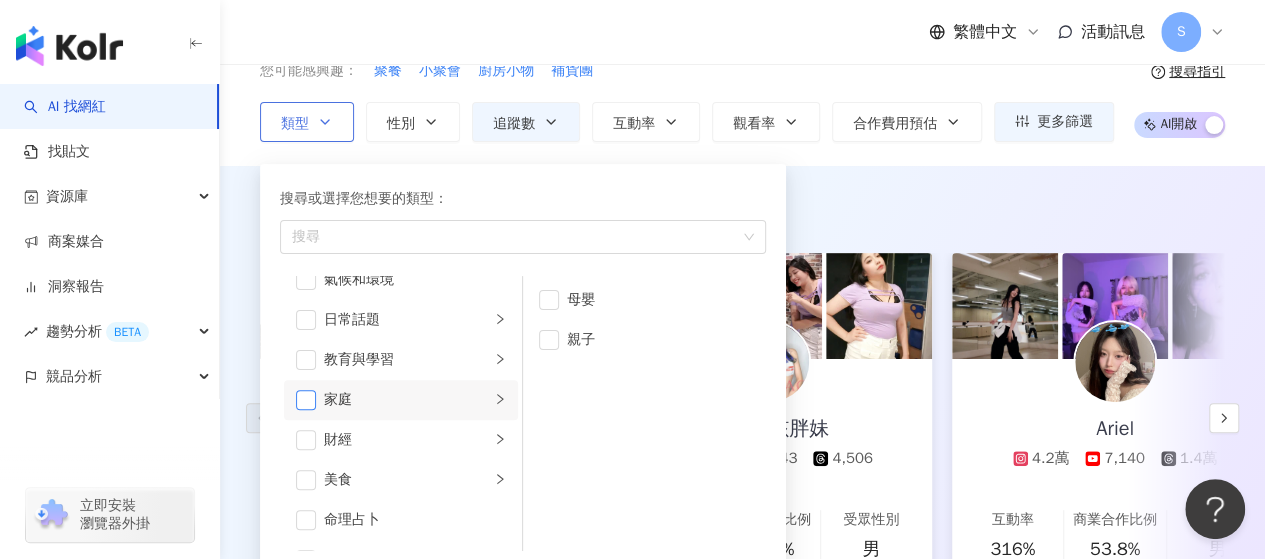 click at bounding box center [306, 400] 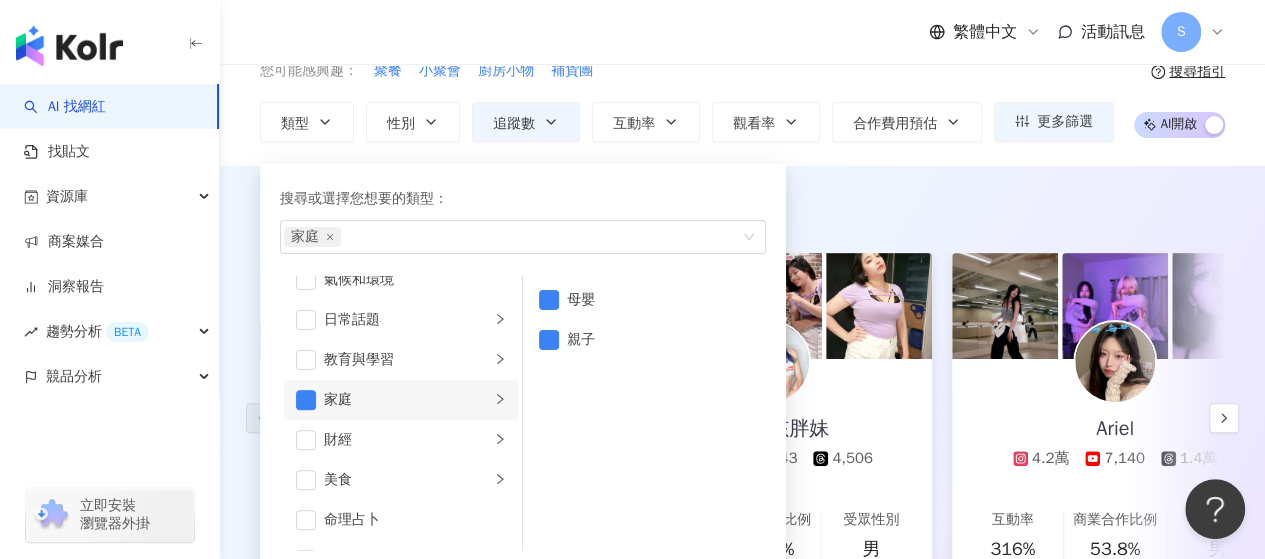 click on "AI 推薦 ： 精選優質網紅" at bounding box center [742, 208] 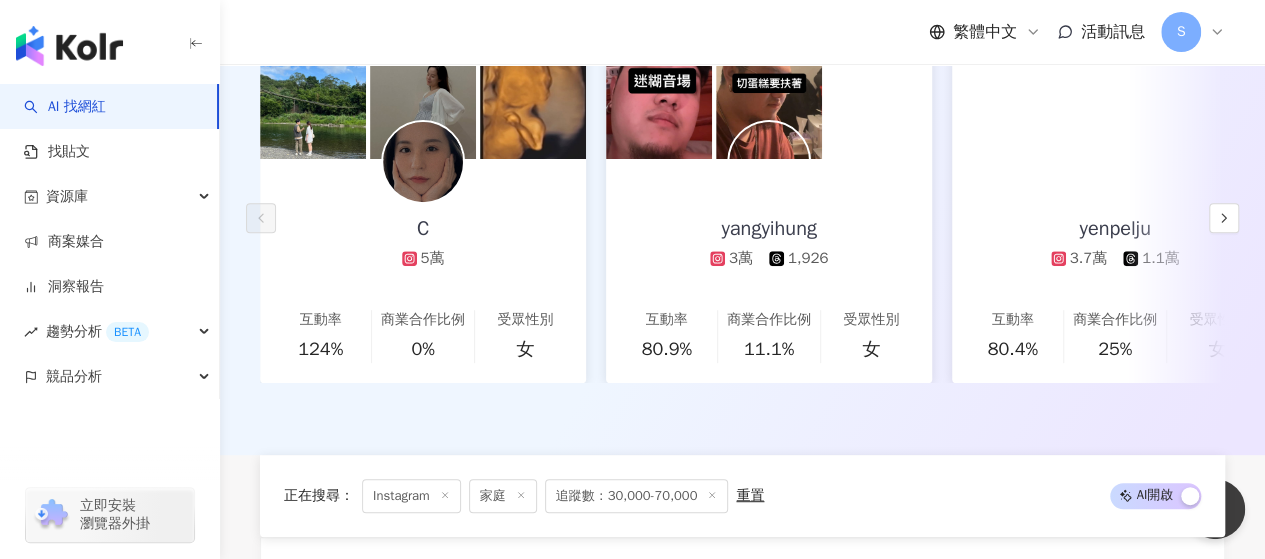 scroll, scrollTop: 0, scrollLeft: 0, axis: both 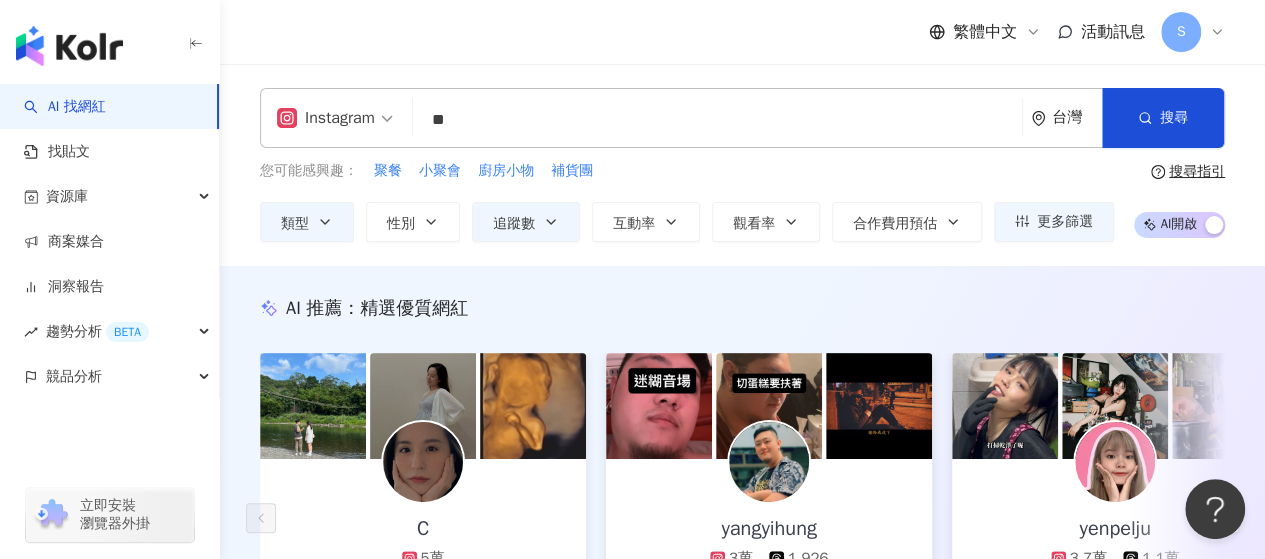click on "**" at bounding box center (717, 120) 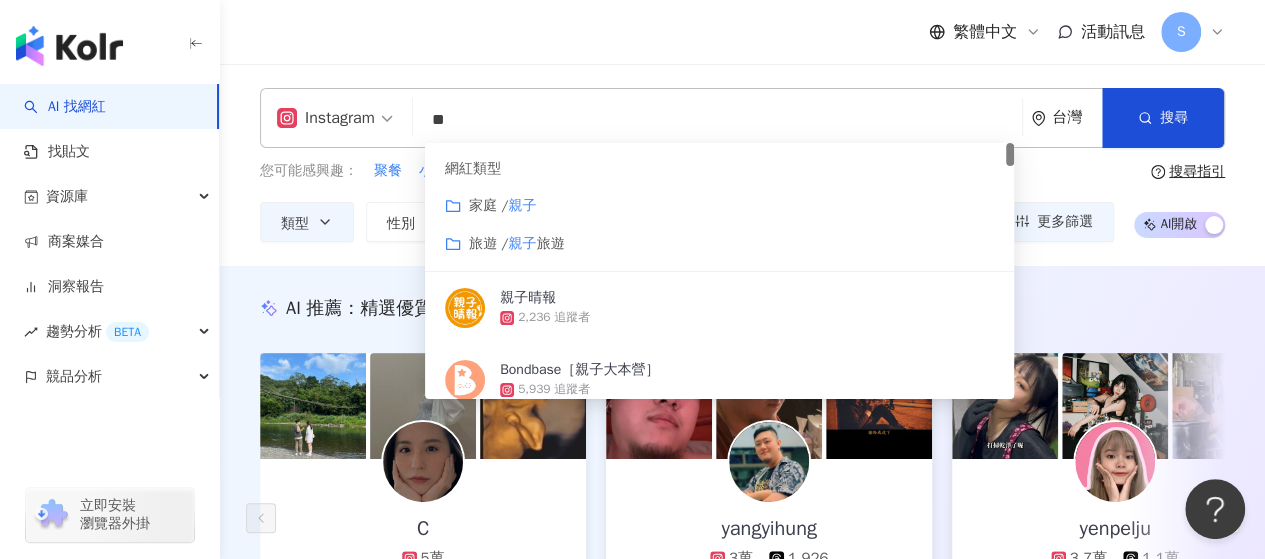 type on "*" 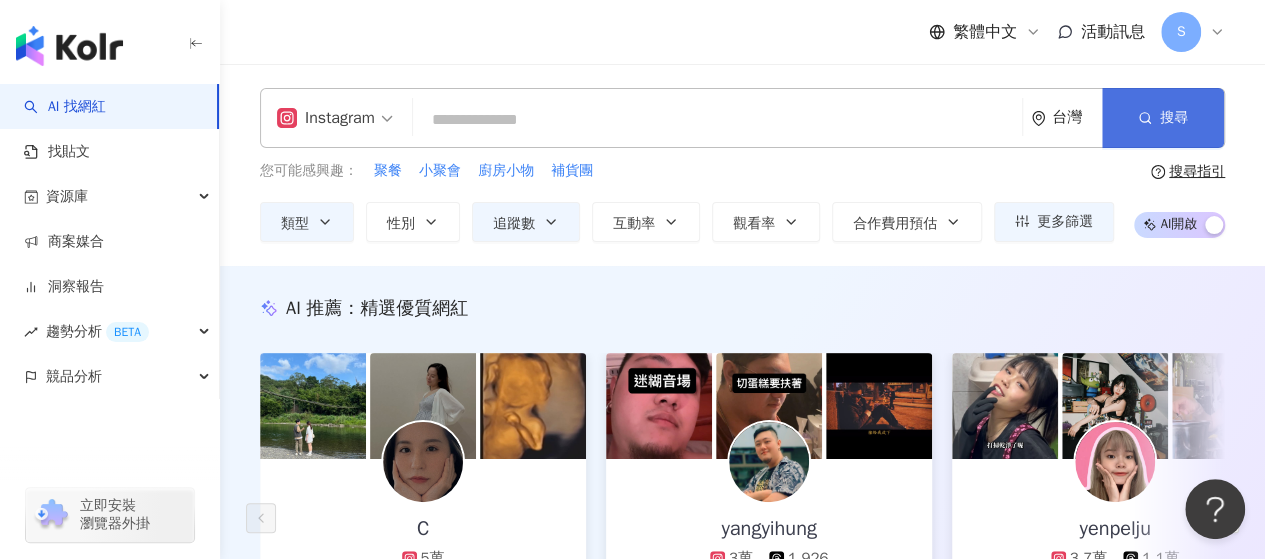 click on "搜尋" at bounding box center [1163, 118] 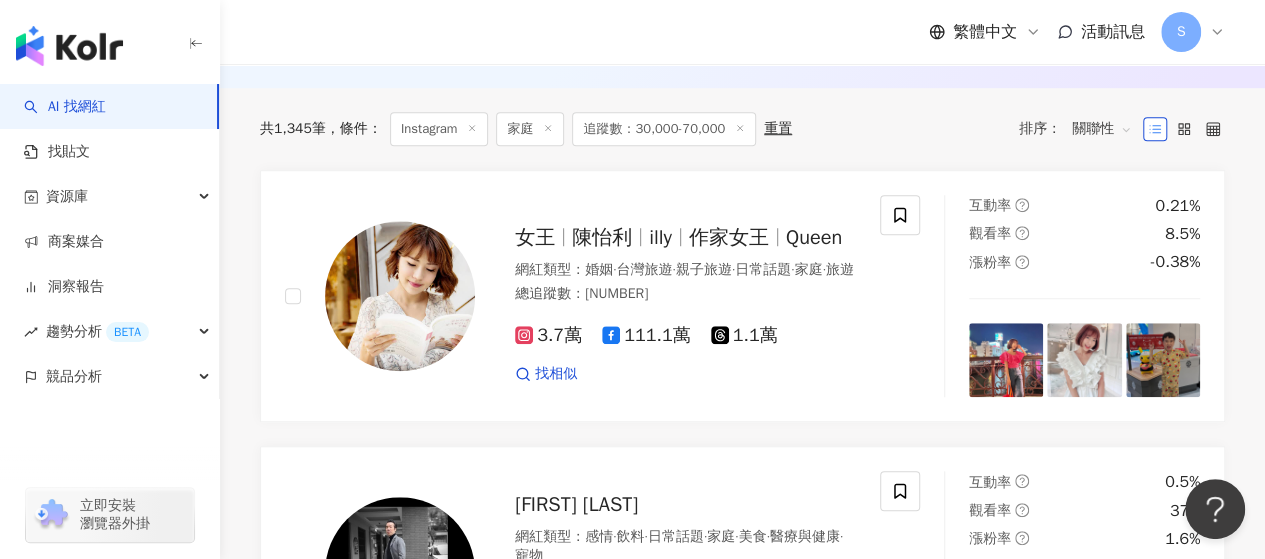 scroll, scrollTop: 800, scrollLeft: 0, axis: vertical 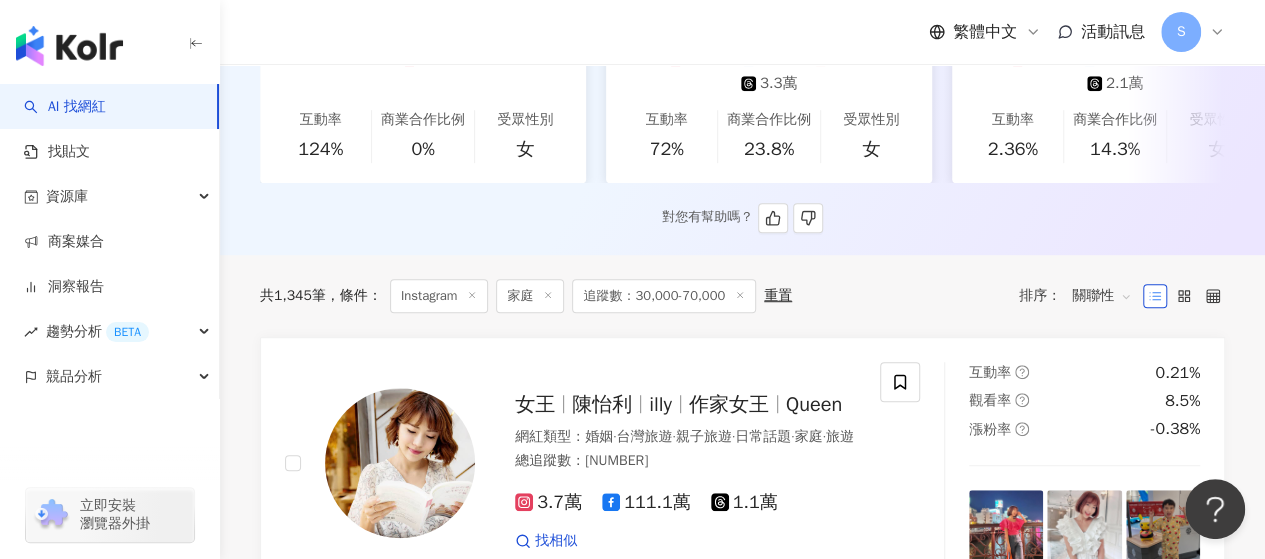 click on "對您有幫助嗎？" at bounding box center [742, 218] 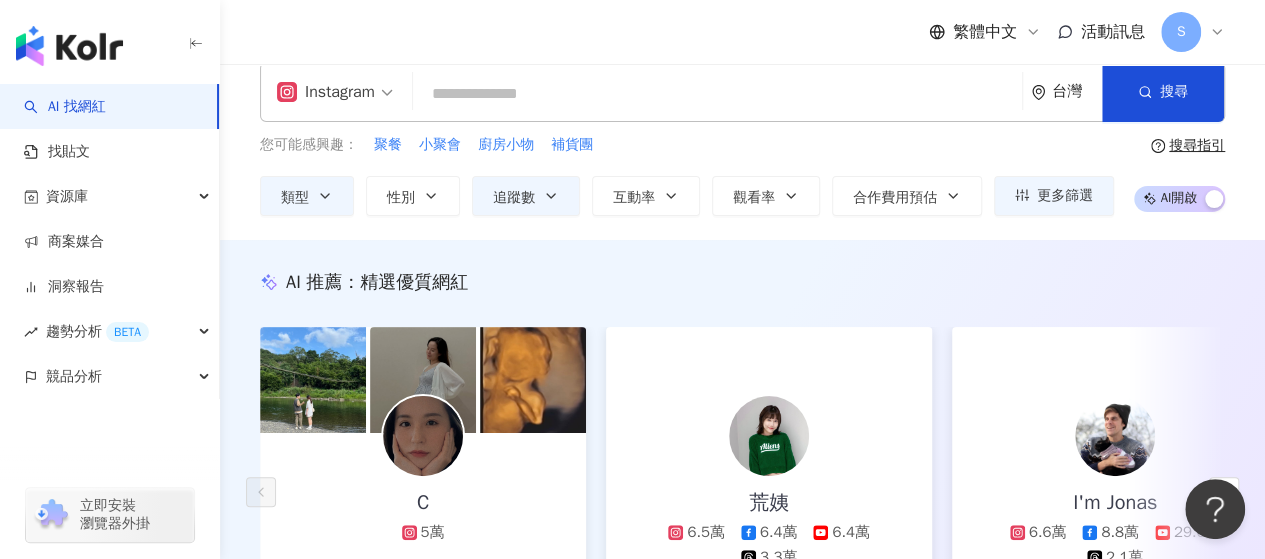 scroll, scrollTop: 0, scrollLeft: 0, axis: both 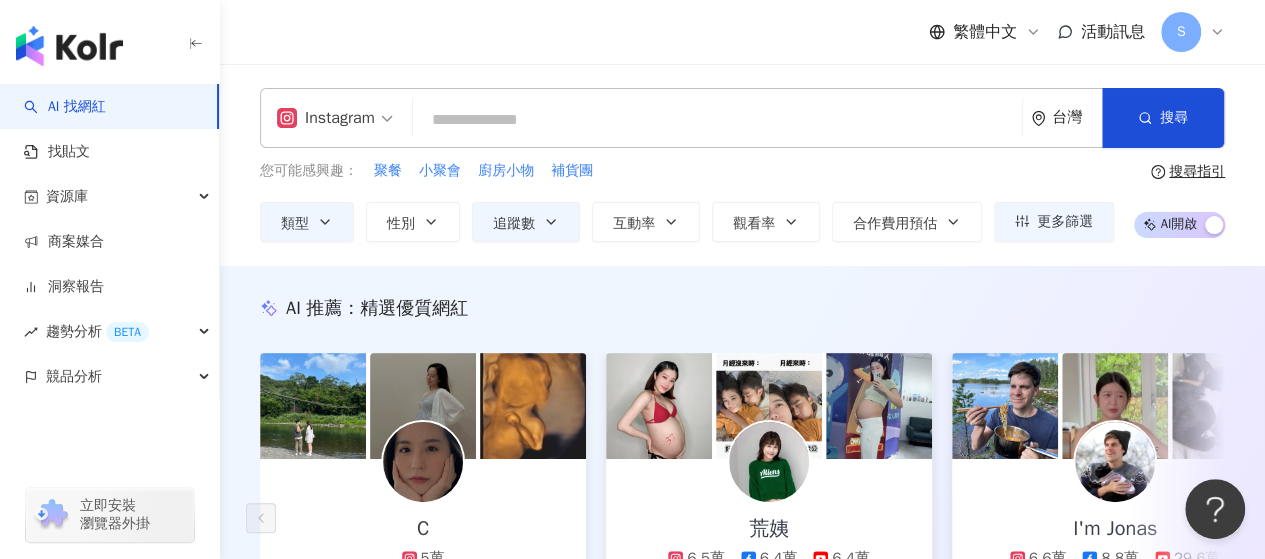 click at bounding box center (717, 120) 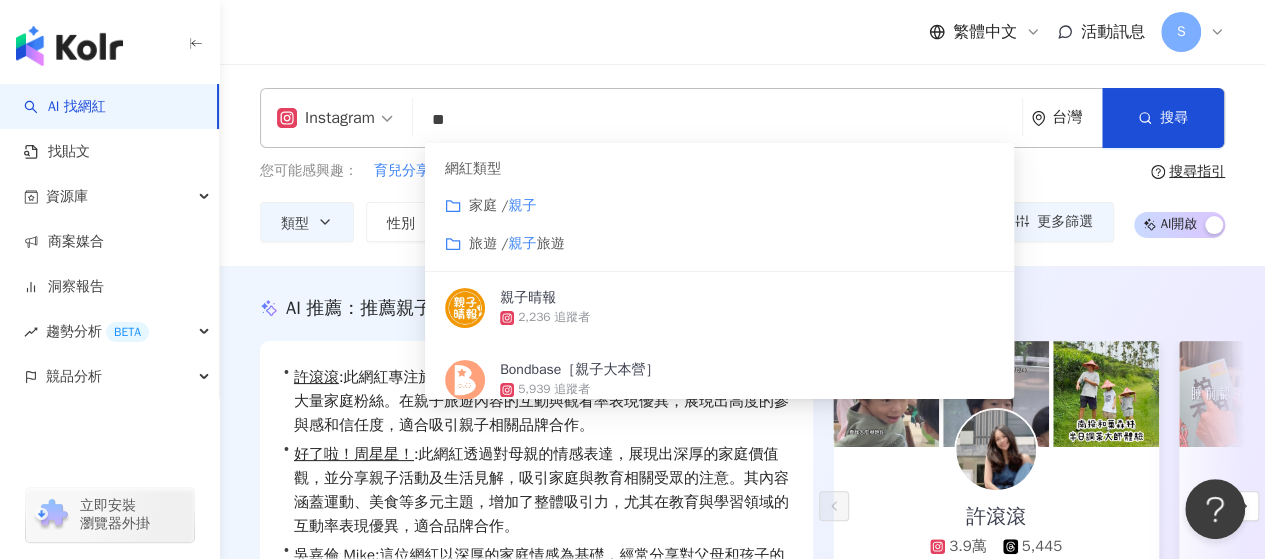 click on "繁體中文 活動訊息 S" at bounding box center [742, 32] 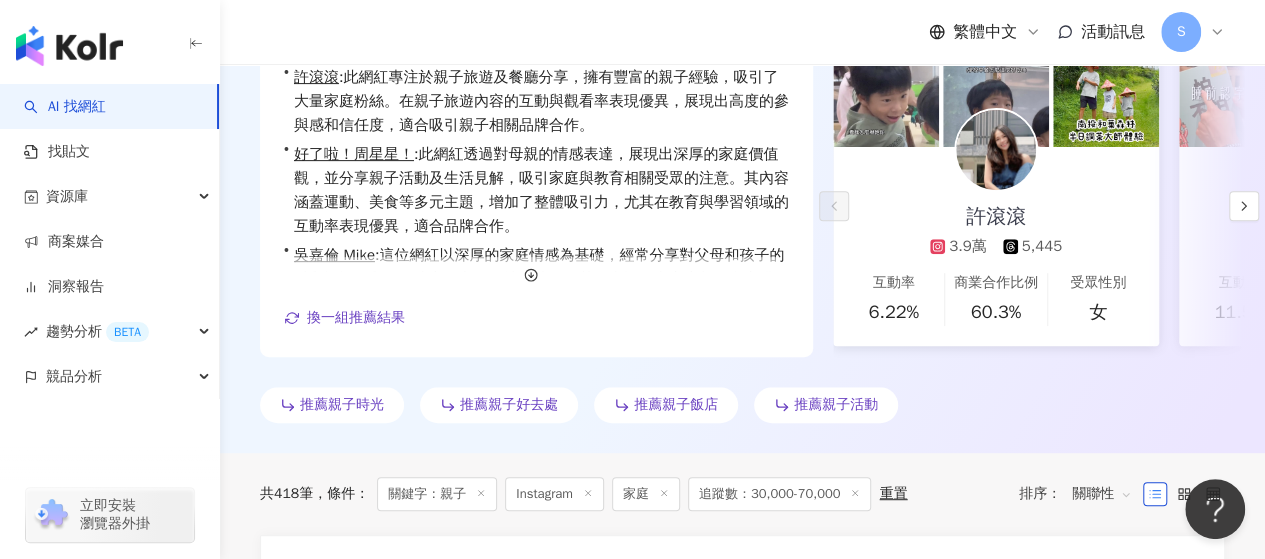 scroll, scrollTop: 0, scrollLeft: 0, axis: both 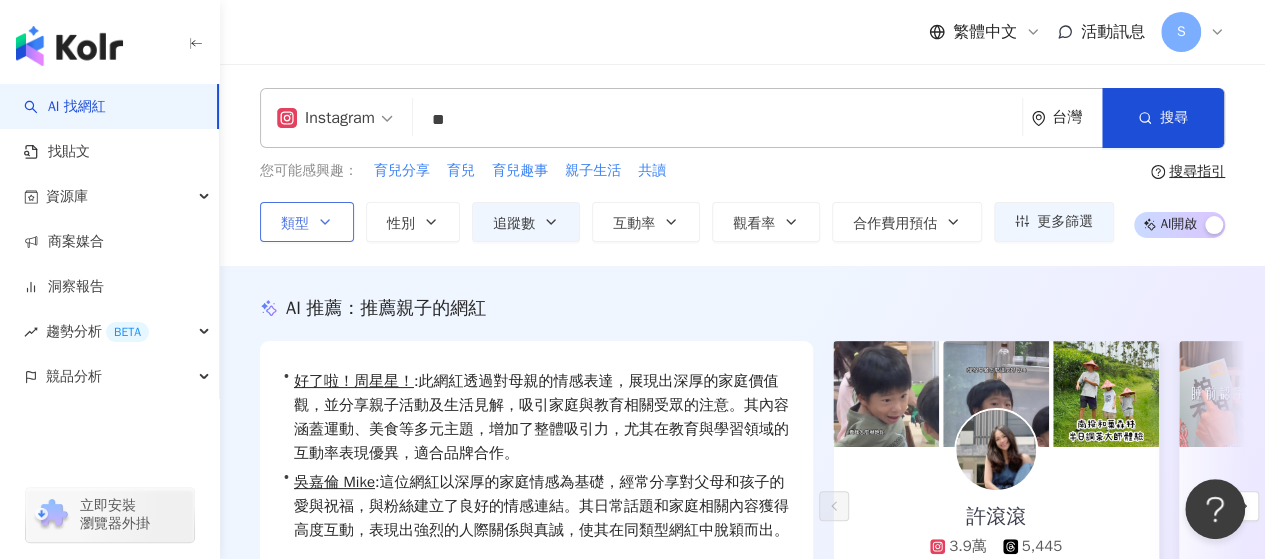 click 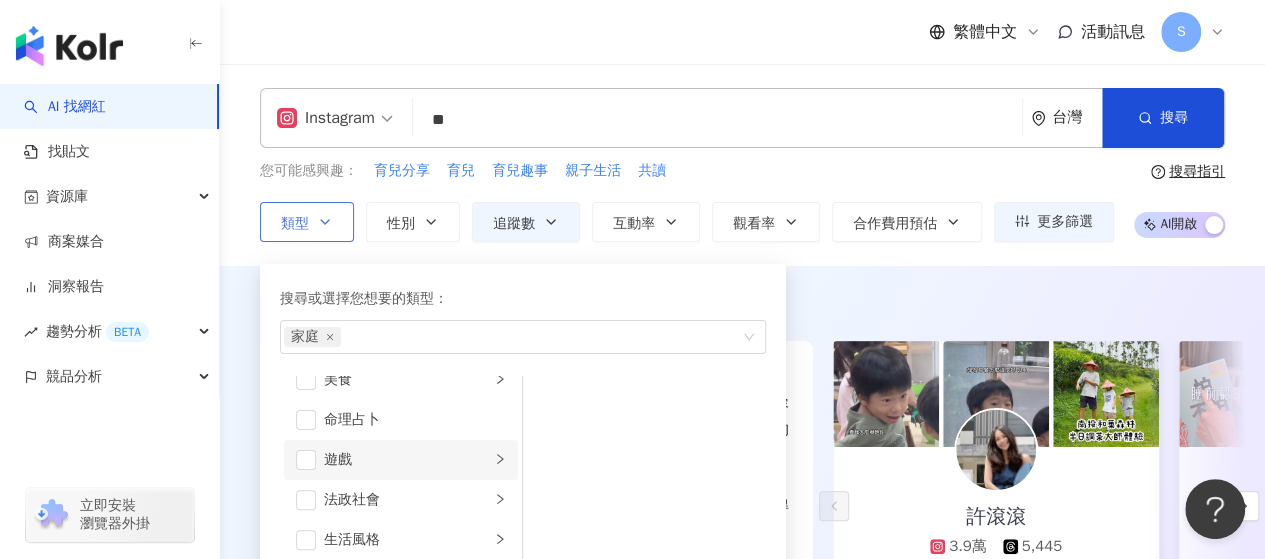 scroll, scrollTop: 200, scrollLeft: 0, axis: vertical 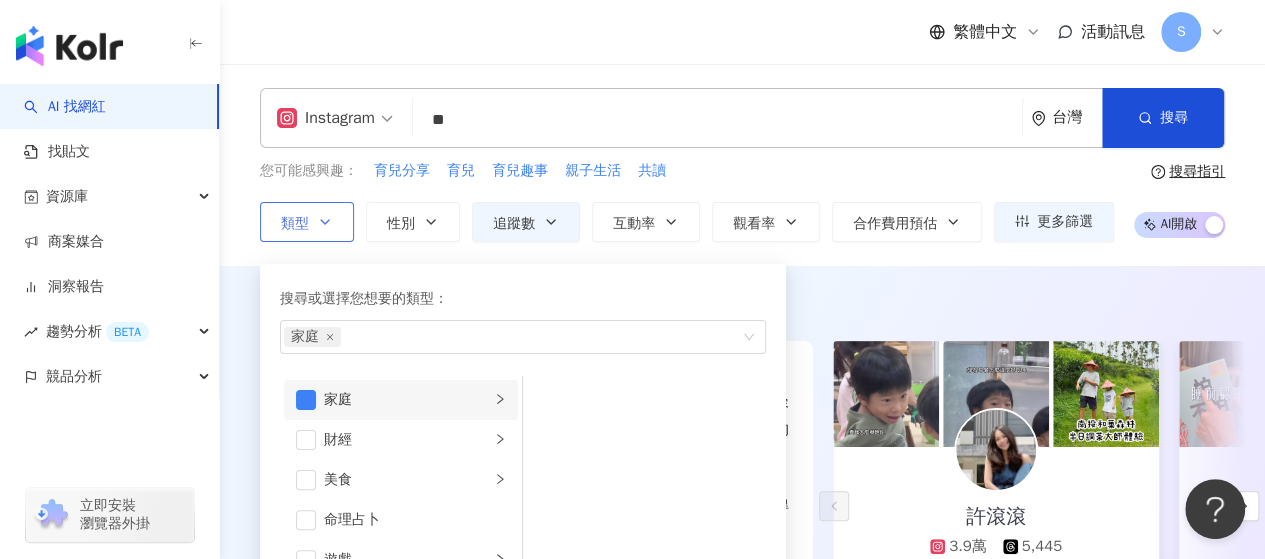 click on "家庭" at bounding box center (407, 400) 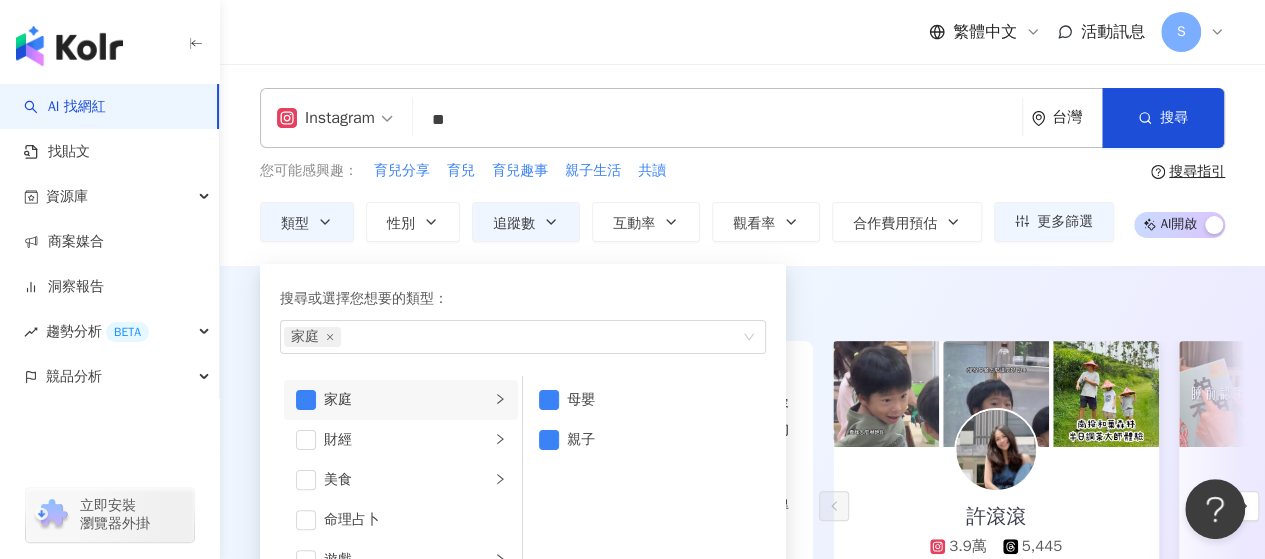 click on "AI 推薦 ： 推薦親子的網紅 • 許滾滾  :  此網紅專注於親子旅遊及餐廳分享，擁有豐富的親子經驗，吸引了大量家庭粉絲。在親子旅遊內容的互動與觀看率表現優異，展現出高度的參與感和信任度，適合吸引親子相關品牌合作。 • 好了啦！周星星！  :  此網紅透過對母親的情感表達，展現出深厚的家庭價值觀，並分享親子活動及生活見解，吸引家庭與教育相關受眾的注意。其內容涵蓋運動、美食等多元主題，增加了整體吸引力，尤其在教育與學習領域的互動率表現優異，適合品牌合作。 • 吳嘉倫 Mike  :  這位網紅以深厚的家庭情感為基礎，經常分享對父母和孩子的愛與祝福，與粉絲建立了良好的情感連結。其日常話題和家庭相關內容獲得高度互動，表現出強烈的人際關係與真誠，使其在同類型網紅中脫穎而出。 換一組推薦結果 對您有幫助嗎？ 許滾滾 [NUMBER] [NUMBER] 女" at bounding box center (742, 509) 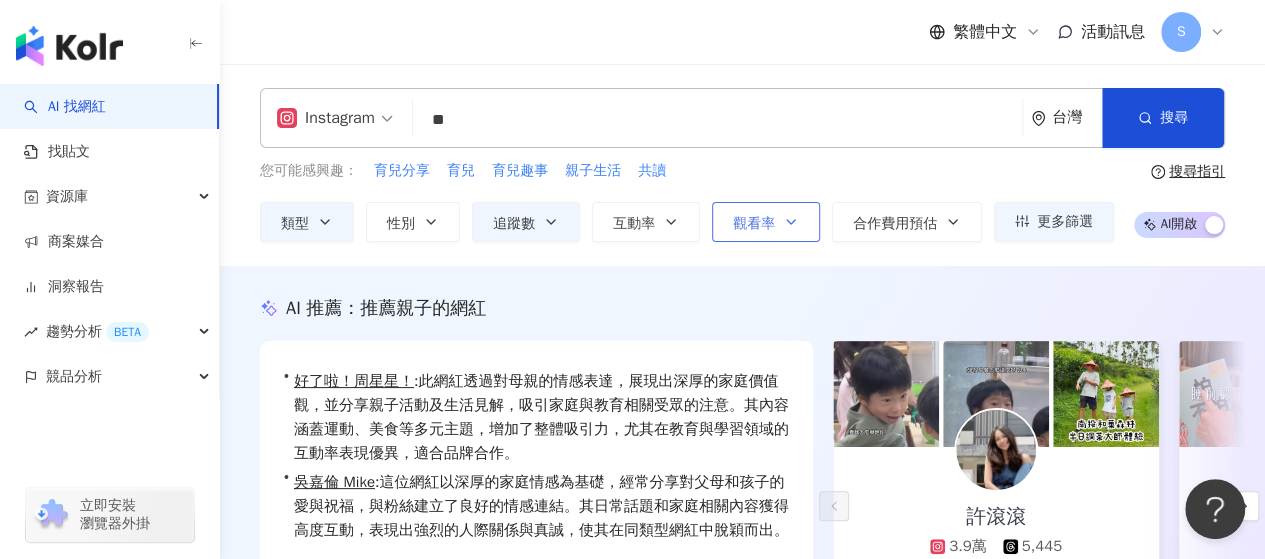 click 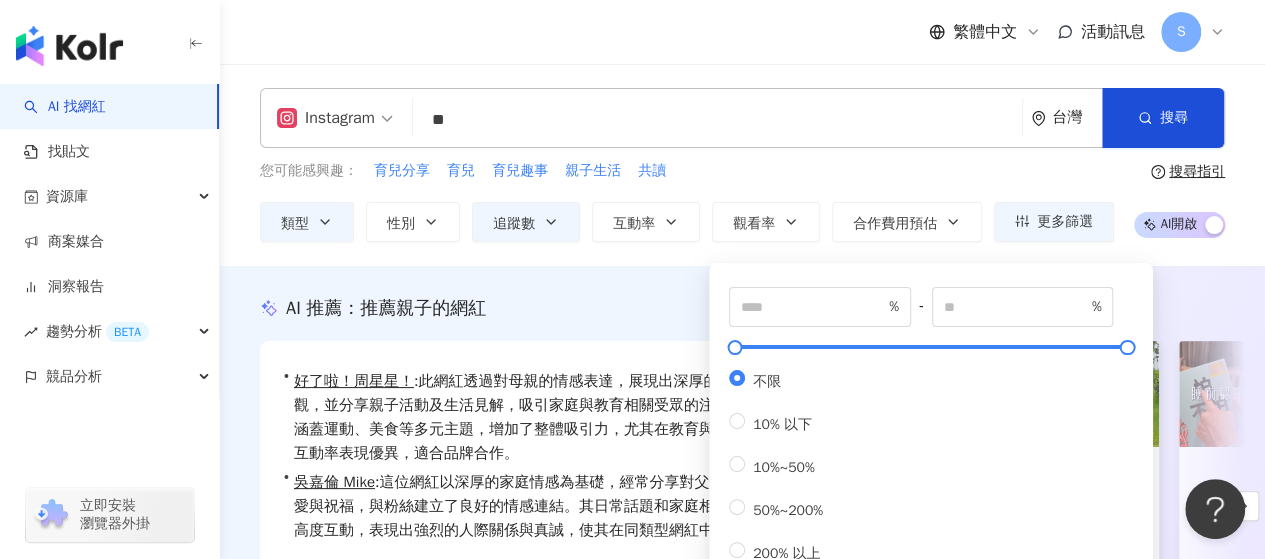 click on "**" at bounding box center [717, 120] 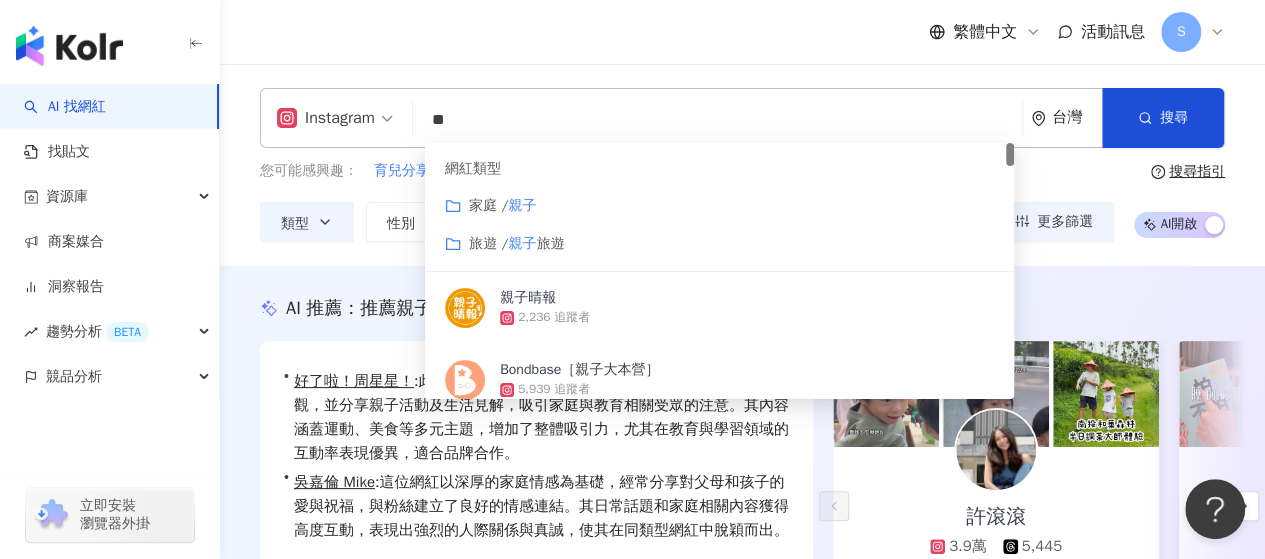 type on "*" 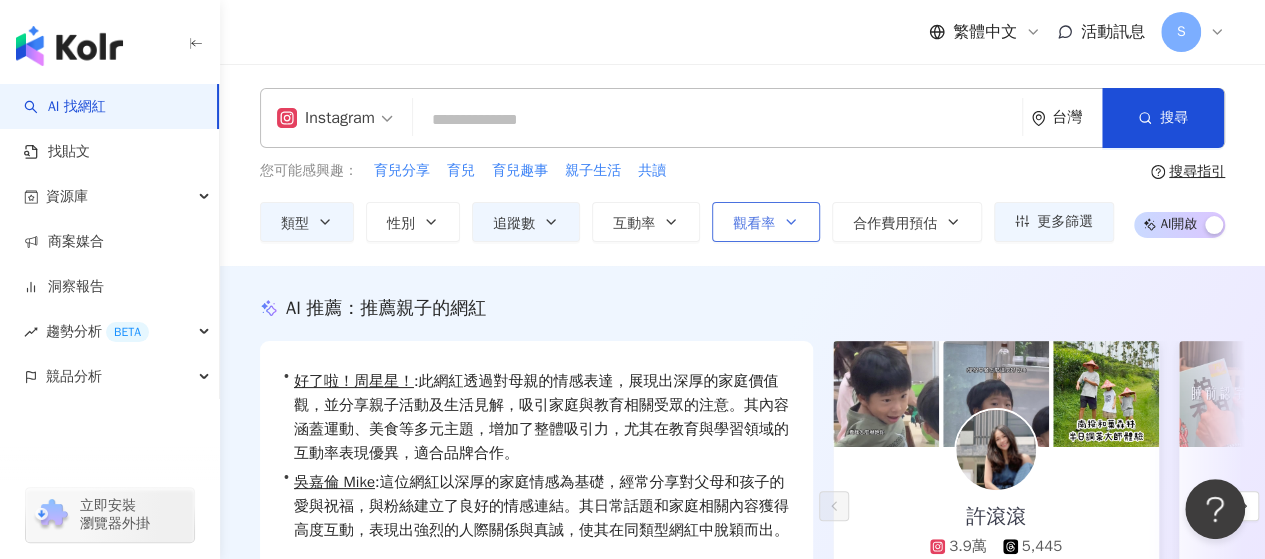type 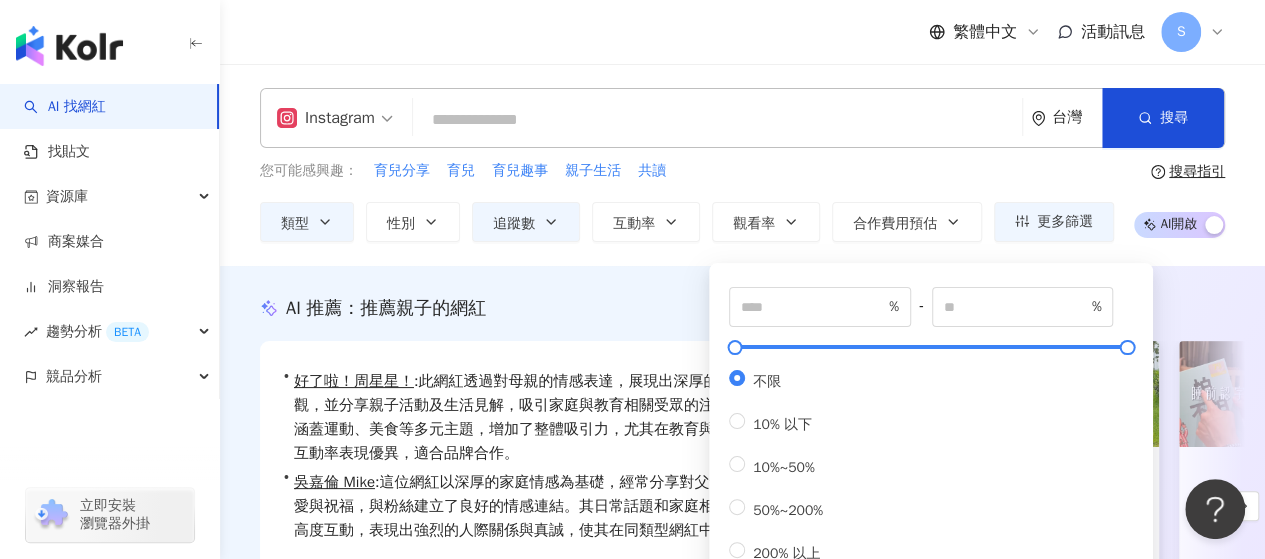 click on "Instagram 台灣 搜尋 customizedTag 網紅類型 旅遊 /  親 子旅遊 家庭 /  親 子 親子晴報 [NUMBER]   追蹤者 Bondbase［親子大本營］ [NUMBER]   追蹤者 ʜ ᴀ ɪ ʟ ᴇ ʏ . B B 🧸親子日常💕 [NUMBER]   追蹤者 您可能感興趣： 育兒分享  育兒  育兒趣事  親子生活  共讀  類型 性別 追蹤數 互動率 觀看率 合作費用預估  更多篩選 *****  -  ***** 不限 小型 奈米網紅 (<[NUMBER]) 微型網紅 ([NUMBER]-[NUMBER]) 小型網紅 ([NUMBER]-[NUMBER]) 中型 中小型網紅 ([NUMBER]-[NUMBER]) 中型網紅 ([NUMBER]-[NUMBER]) 中大型網紅 ([NUMBER]-[NUMBER]) 大型 大型網紅 ([NUMBER]-[NUMBER]) 百萬網紅 (>[NUMBER]) %  -  % 不限 [NUMBER]% 以下 [NUMBER]%~[NUMBER]% [NUMBER]%~[NUMBER]% [NUMBER]% 以上 搜尋指引 AI  開啟 AI  關閉" at bounding box center [742, 165] 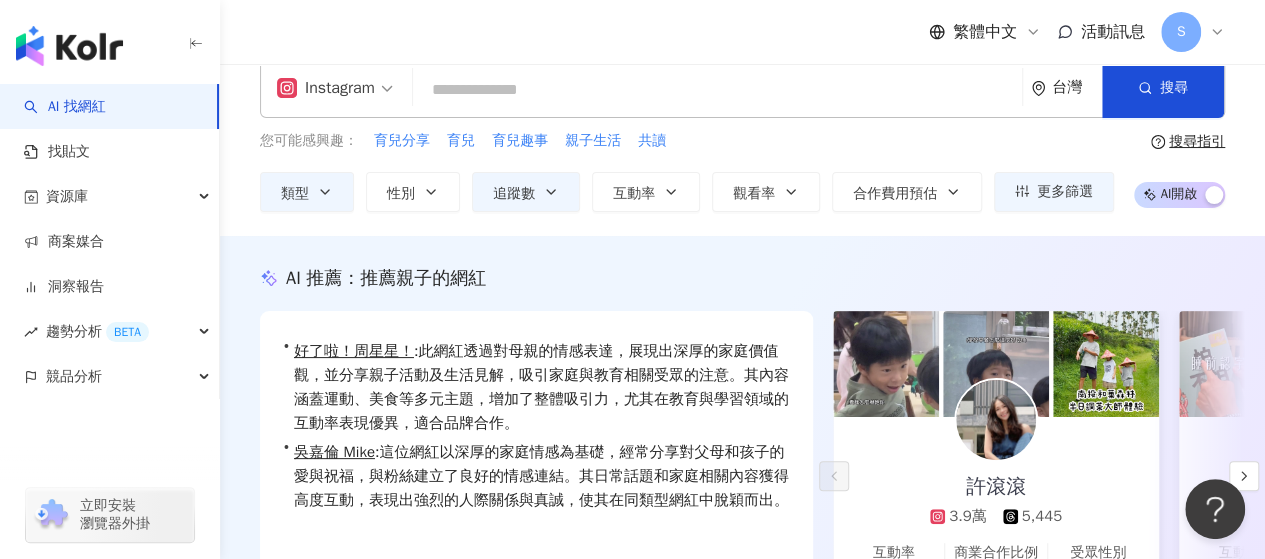 scroll, scrollTop: 0, scrollLeft: 0, axis: both 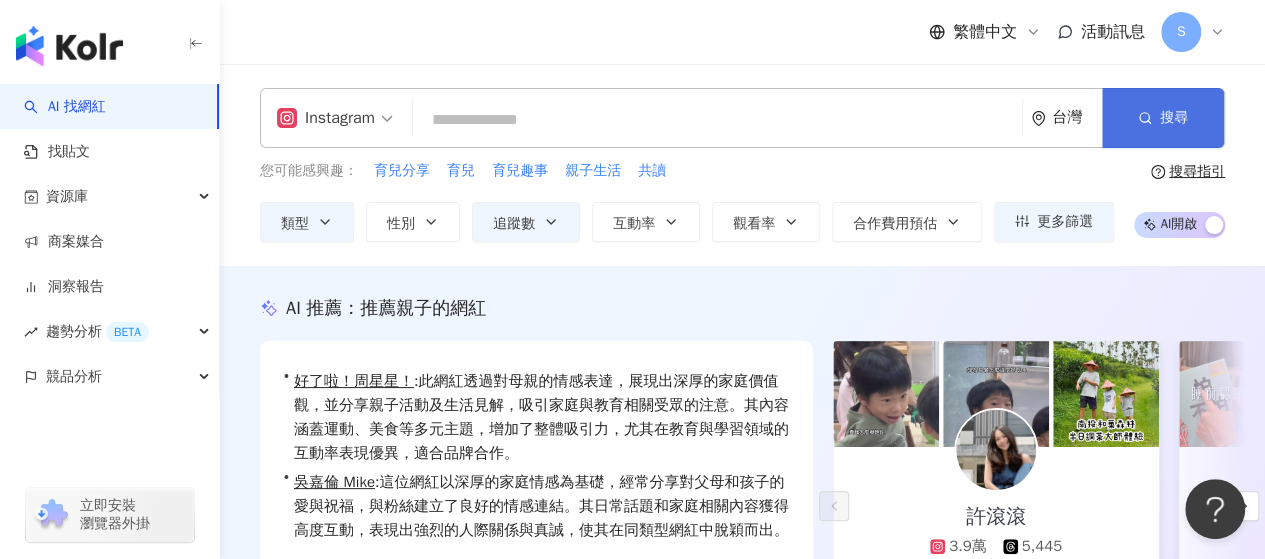 click 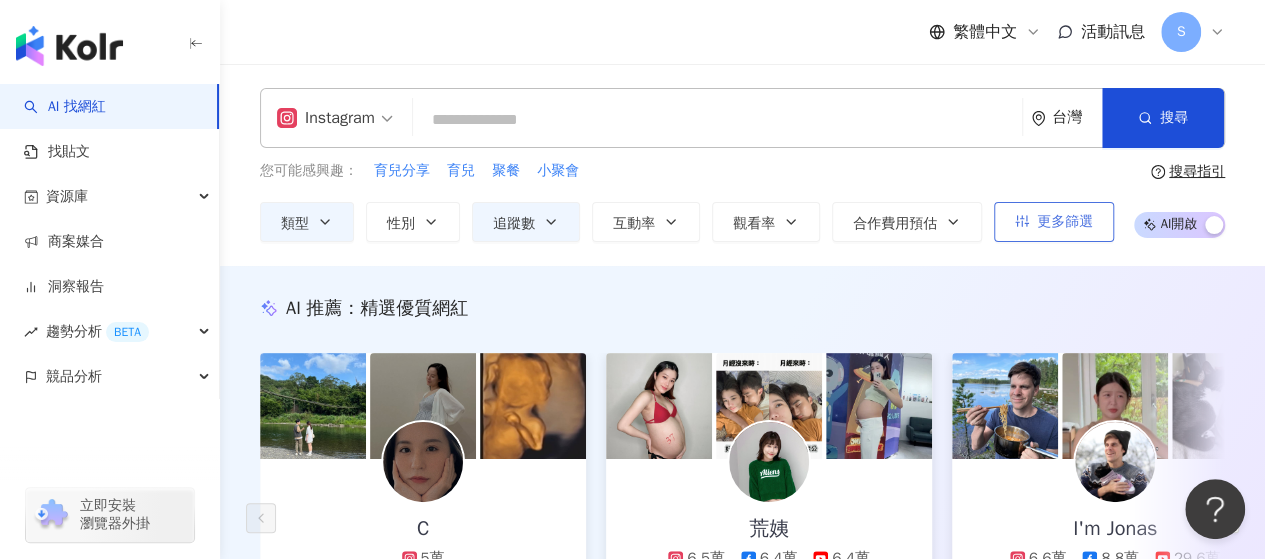 click on "更多篩選" at bounding box center (1065, 222) 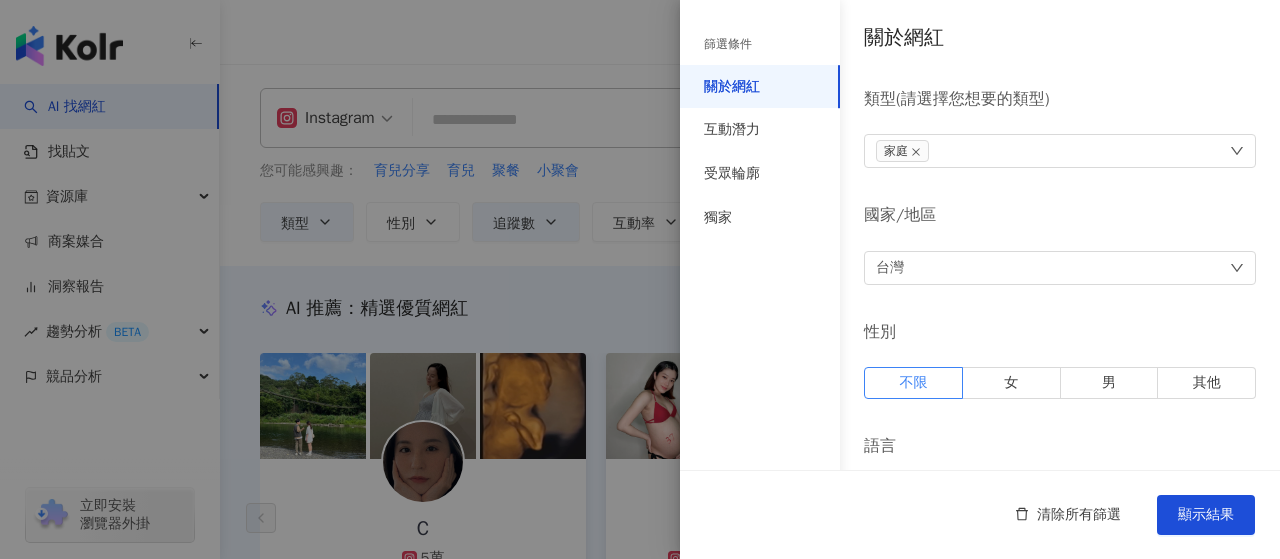 click at bounding box center [640, 279] 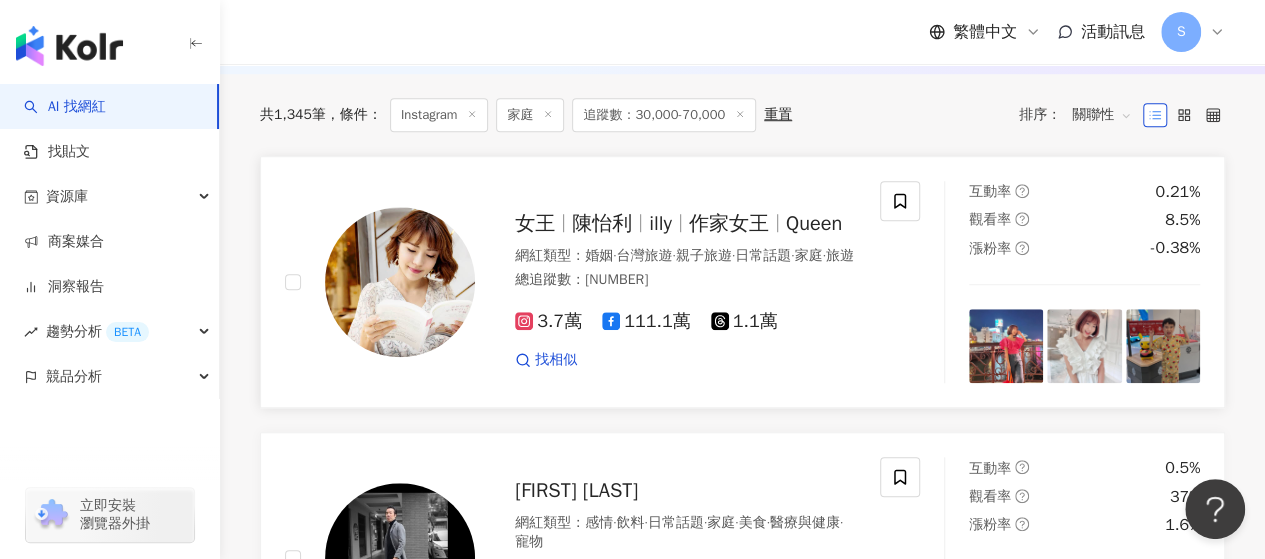 scroll, scrollTop: 700, scrollLeft: 0, axis: vertical 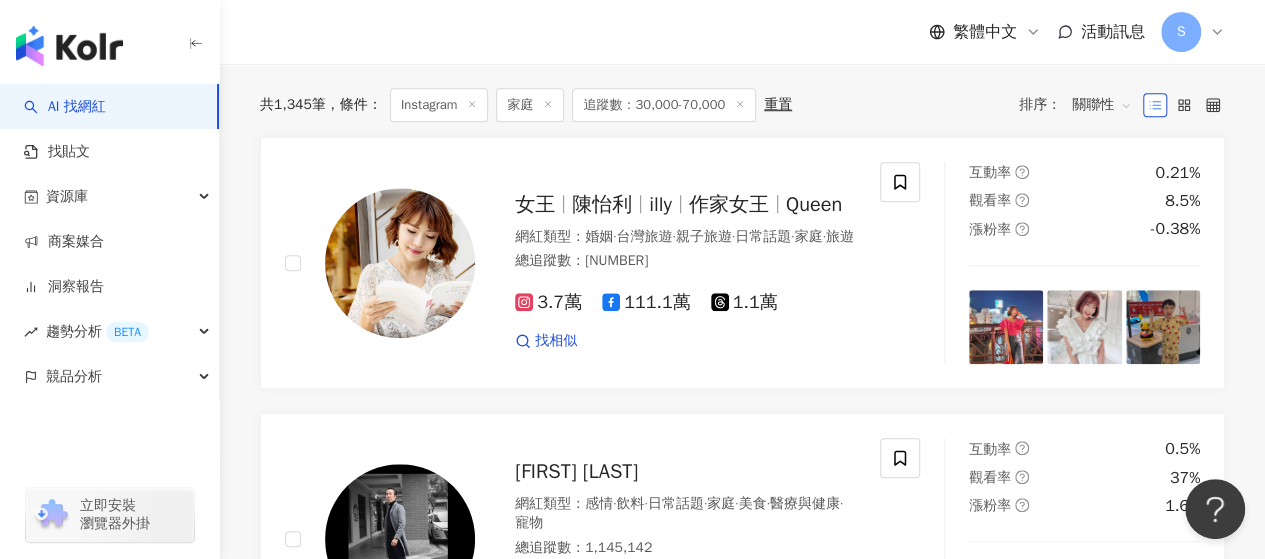 click on "關聯性" at bounding box center [1102, 105] 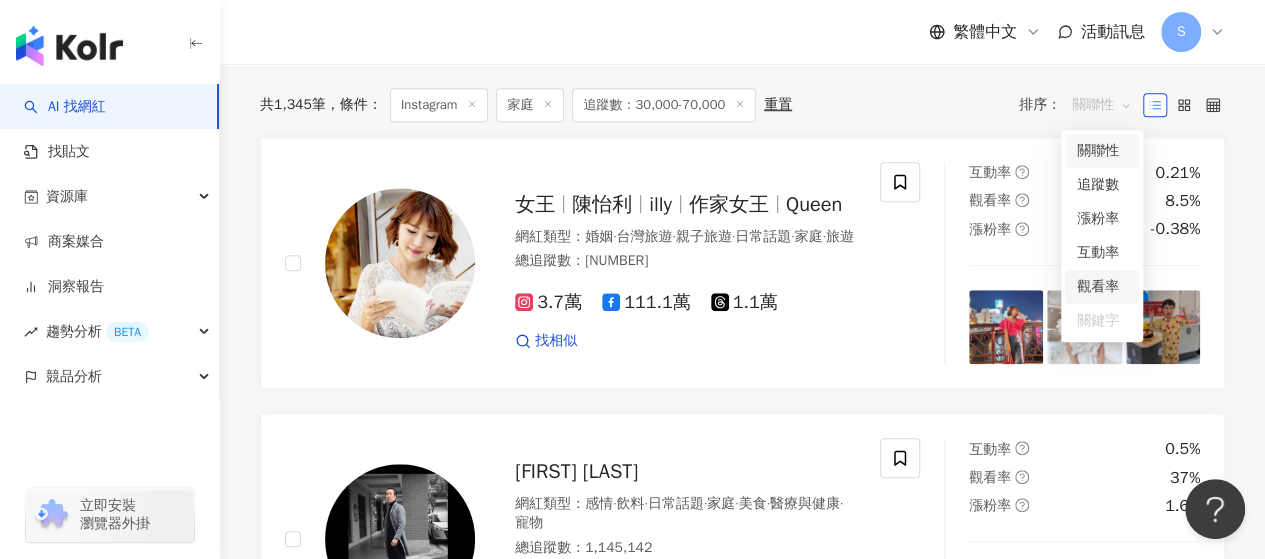 click on "觀看率" at bounding box center [1102, 287] 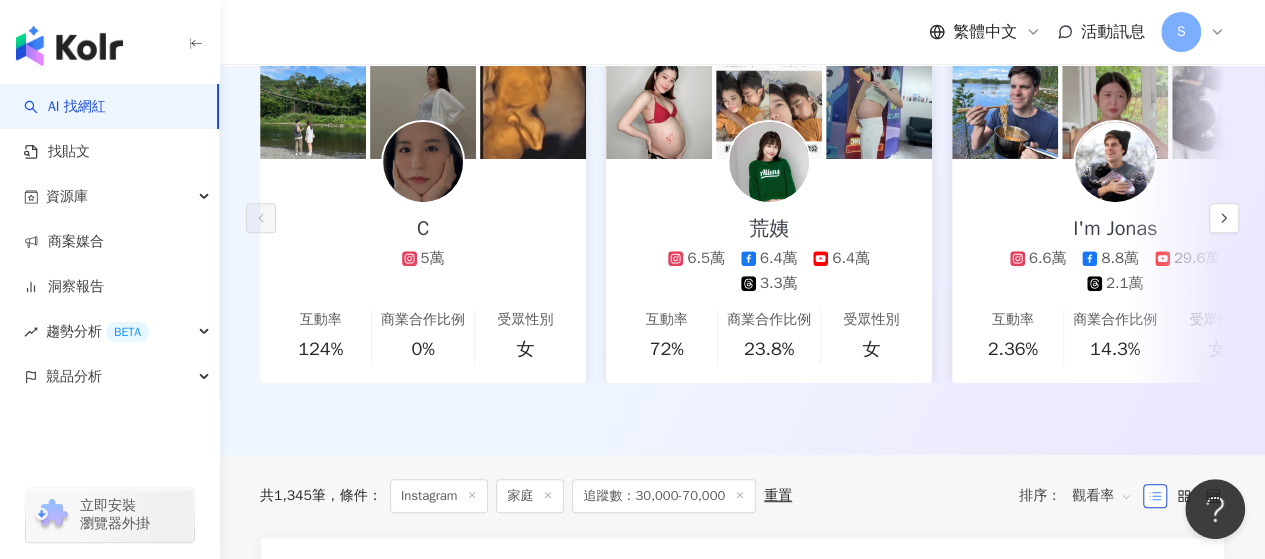 scroll, scrollTop: 0, scrollLeft: 0, axis: both 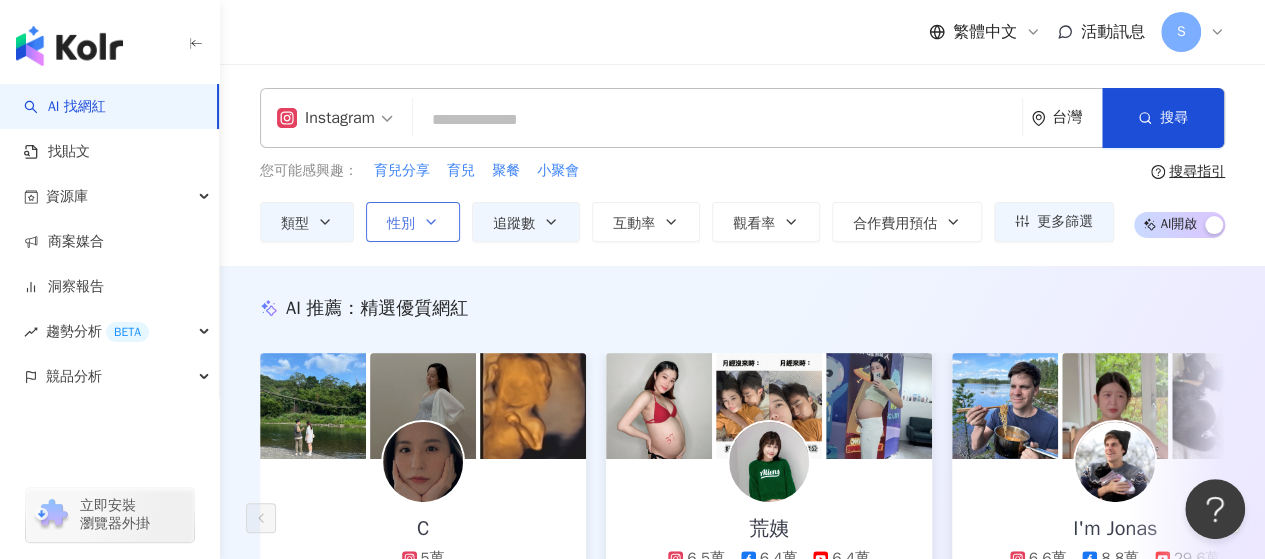 click on "性別" at bounding box center [413, 222] 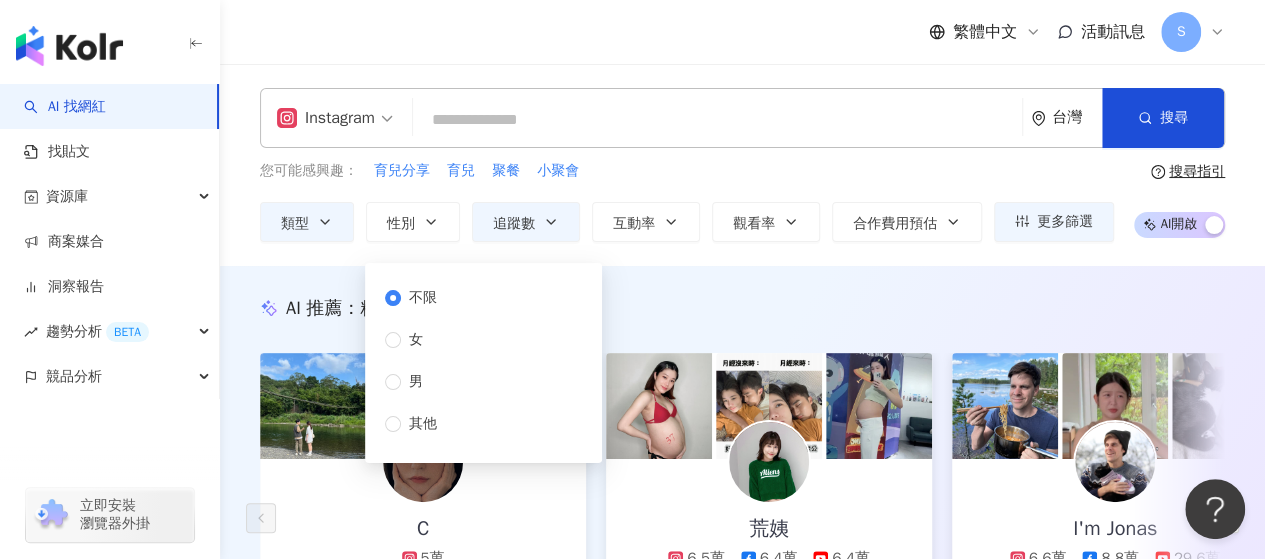 click on "AI 推薦 ： 精選優質網紅 C [NUMBER] 互動率 [NUMBER]% 商業合作比例 [NUMBER]% 受眾性別 女 荒姨 [NUMBER] [NUMBER] [NUMBER] [NUMBER] 互動率 [NUMBER]% 商業合作比例 [NUMBER]% 受眾性別 女 I'm Jonas [NUMBER] [NUMBER] [NUMBER] [NUMBER] 互動率 [NUMBER]% 商業合作比例 [NUMBER]% 受眾性別 女 晚安星球 WAN-AN [NUMBER] 互動率 [NUMBER]% 商業合作比例 [NUMBER]% 受眾性別 無資料 yenpelju [NUMBER] [NUMBER] 互動率 [NUMBER]% 商業合作比例 [NUMBER]% 受眾性別 女 FUFU [NUMBER] [NUMBER] 互動率 [NUMBER]% 商業合作比例 [NUMBER]% 受眾性別 男 yangyihung [NUMBER] [NUMBER] 互動率 [NUMBER]% 商業合作比例 [NUMBER]% 受眾性別 女 古林睿煬 [NUMBER] [NUMBER] [NUMBER] 互動率 [NUMBER]% 商業合作比例 [NUMBER]% 受眾性別 男 cosir20192019 [NUMBER] [NUMBER] [NUMBER] 互動率 [NUMBER]% 商業合作比例 [NUMBER]% 受眾性別 女 湘荷妹妹 [NUMBER] 互動率 [NUMBER]% 商業合作比例 [NUMBER]% 受眾性別 無資料 kuroni.1227 [NUMBER] 互動率 [NUMBER]% 商業合作比例 [NUMBER]% 受眾性別 女 酪梨丹丹🥑 [NUMBER] 互動率 [NUMBER]% 商業合作比例 [NUMBER]% 受眾性別" at bounding box center [742, 510] 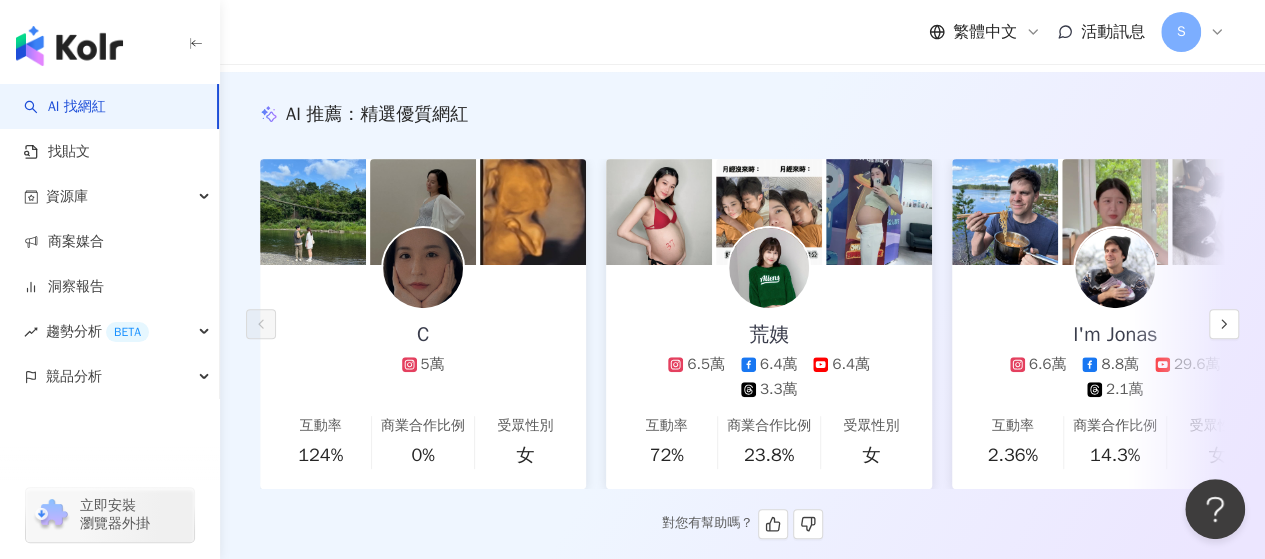 scroll, scrollTop: 0, scrollLeft: 0, axis: both 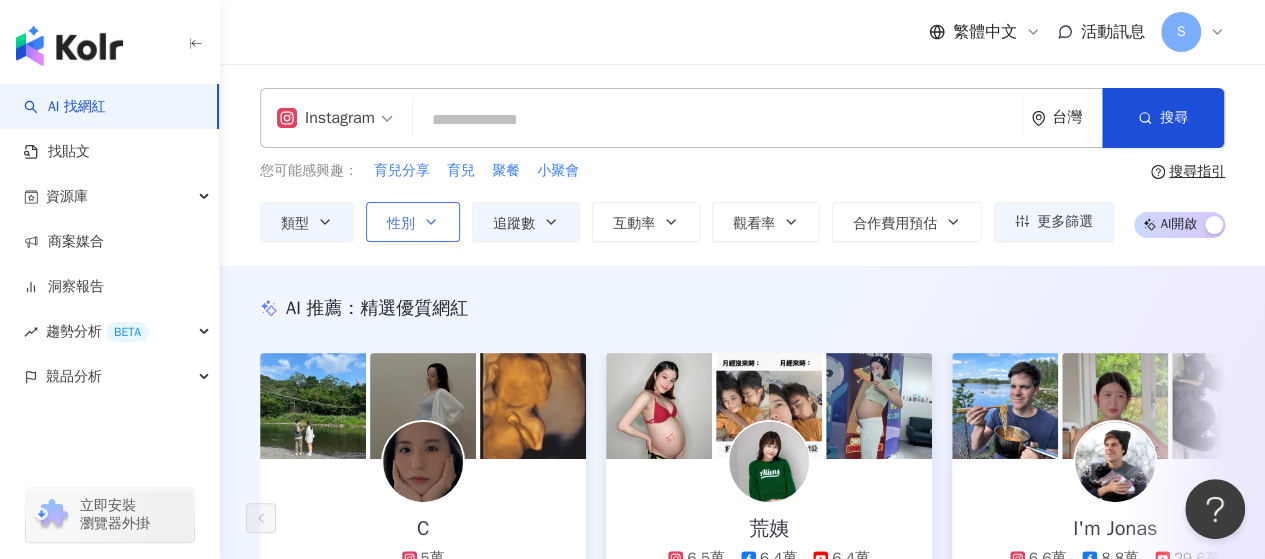 click on "性別" at bounding box center [401, 224] 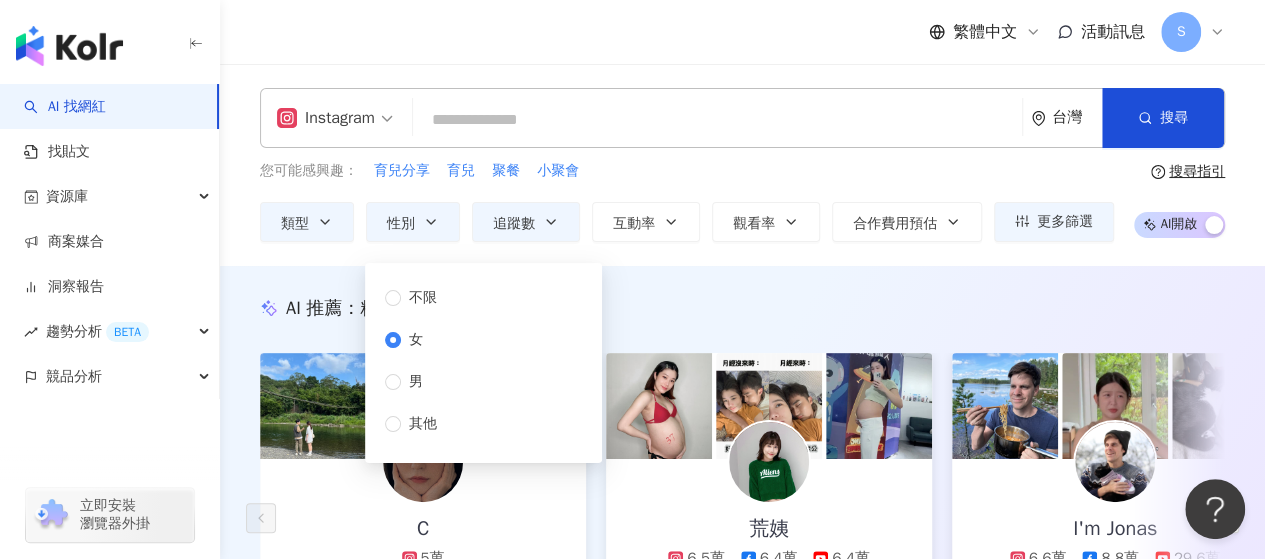 click on "AI 推薦 ： 精選優質網紅" at bounding box center (742, 308) 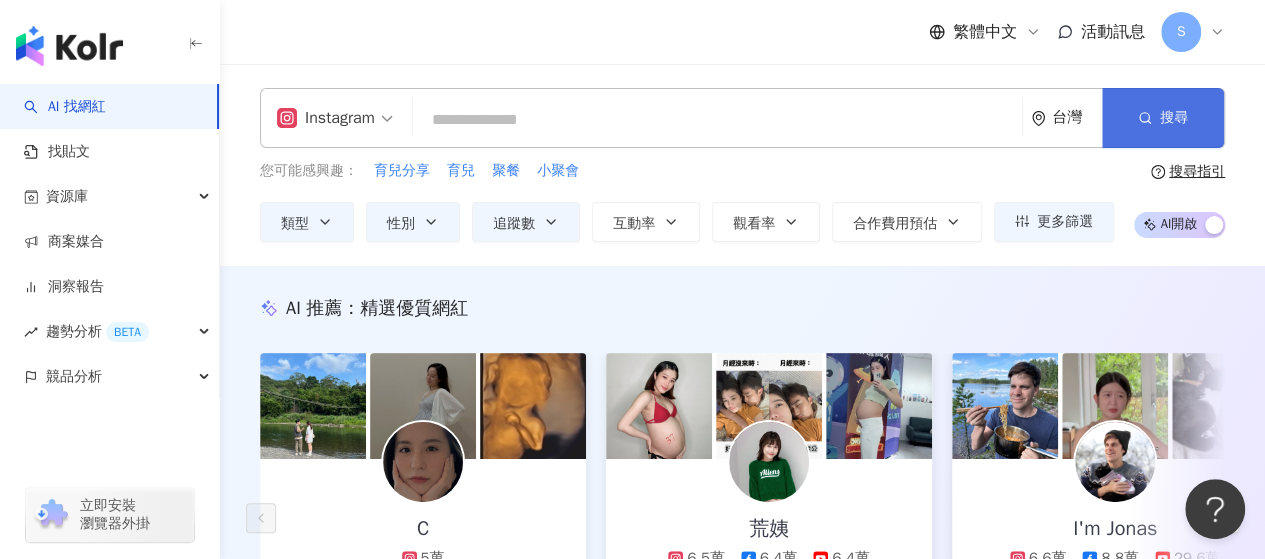 click on "搜尋" at bounding box center [1174, 118] 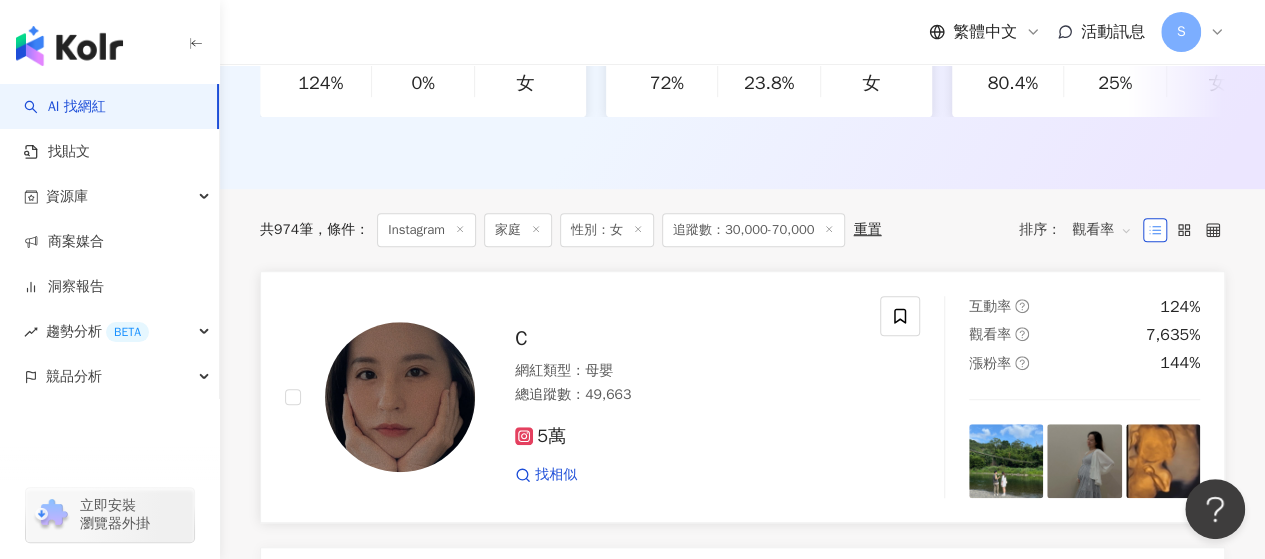 scroll, scrollTop: 600, scrollLeft: 0, axis: vertical 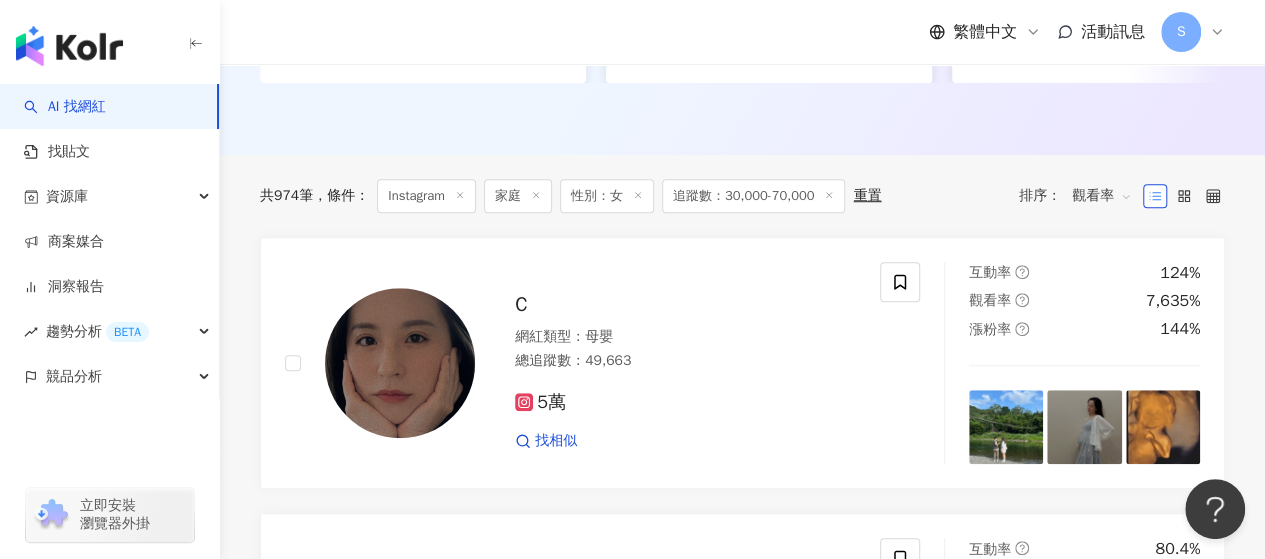 click on "觀看率" at bounding box center [1102, 196] 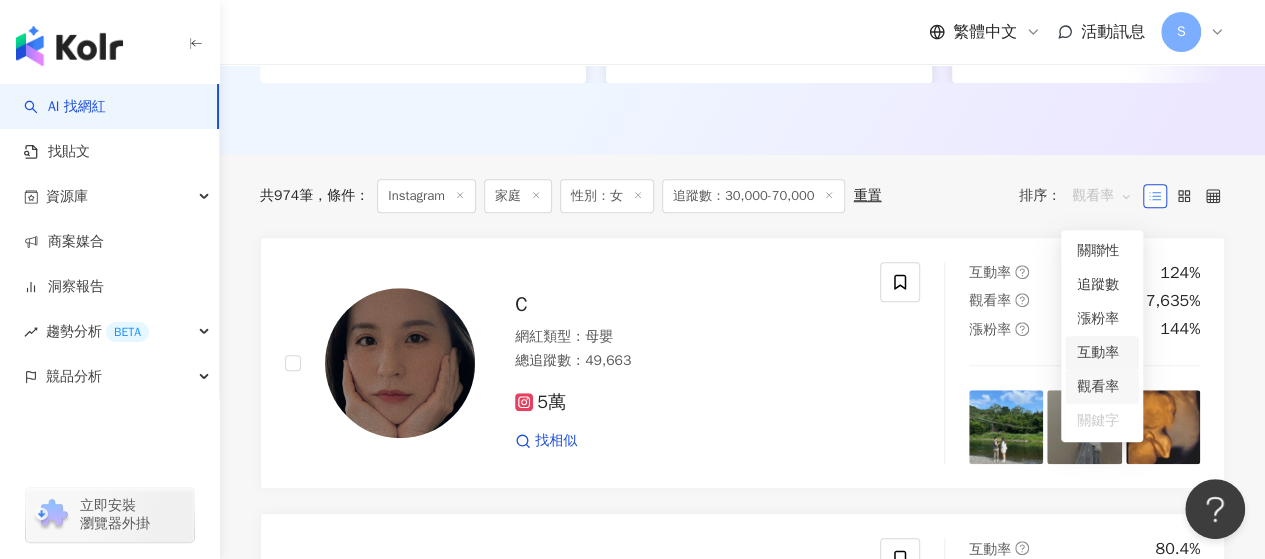 click on "共  [NUMBER]  筆 條件 ： Instagram 家庭 性別：女 追蹤數：[NUMBER]-[NUMBER] 重置 排序： 觀看率" at bounding box center (742, 196) 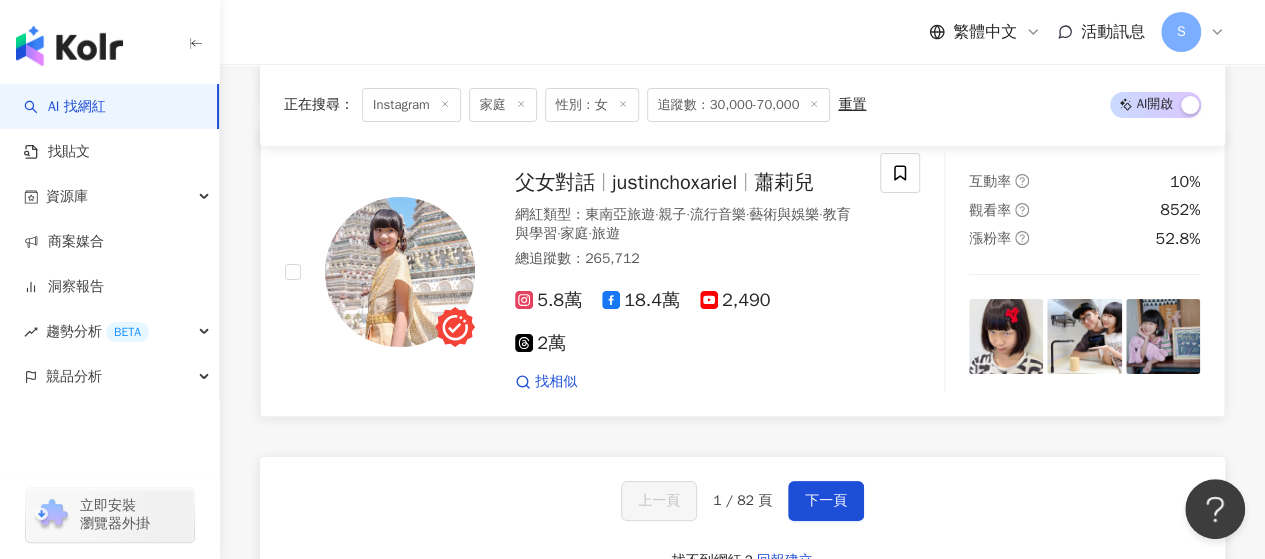 scroll, scrollTop: 3700, scrollLeft: 0, axis: vertical 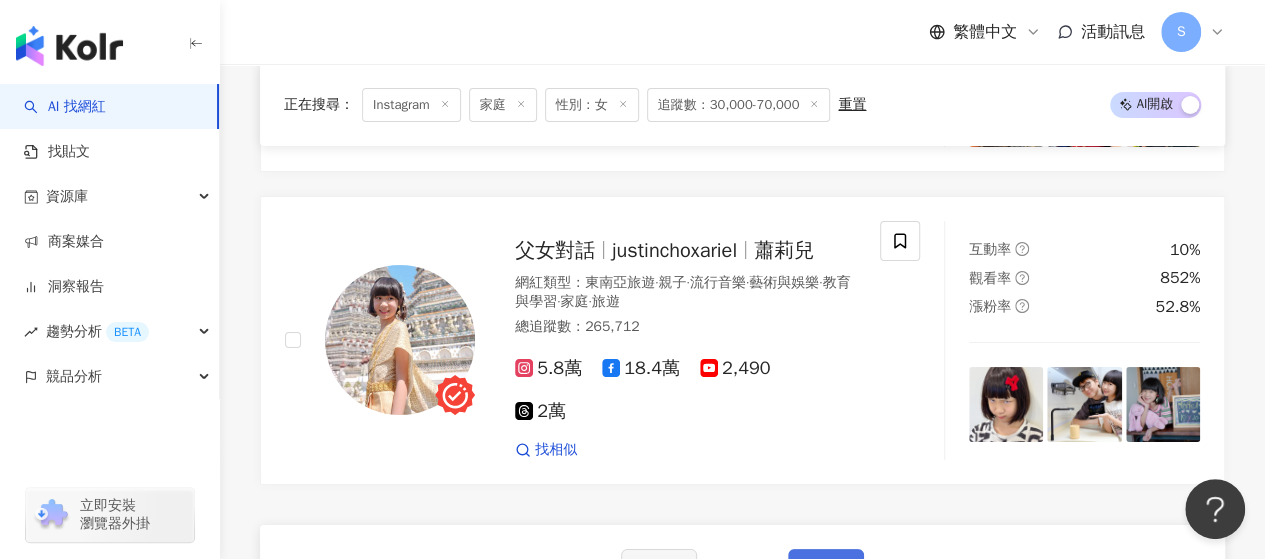 click on "下一頁" at bounding box center (826, 569) 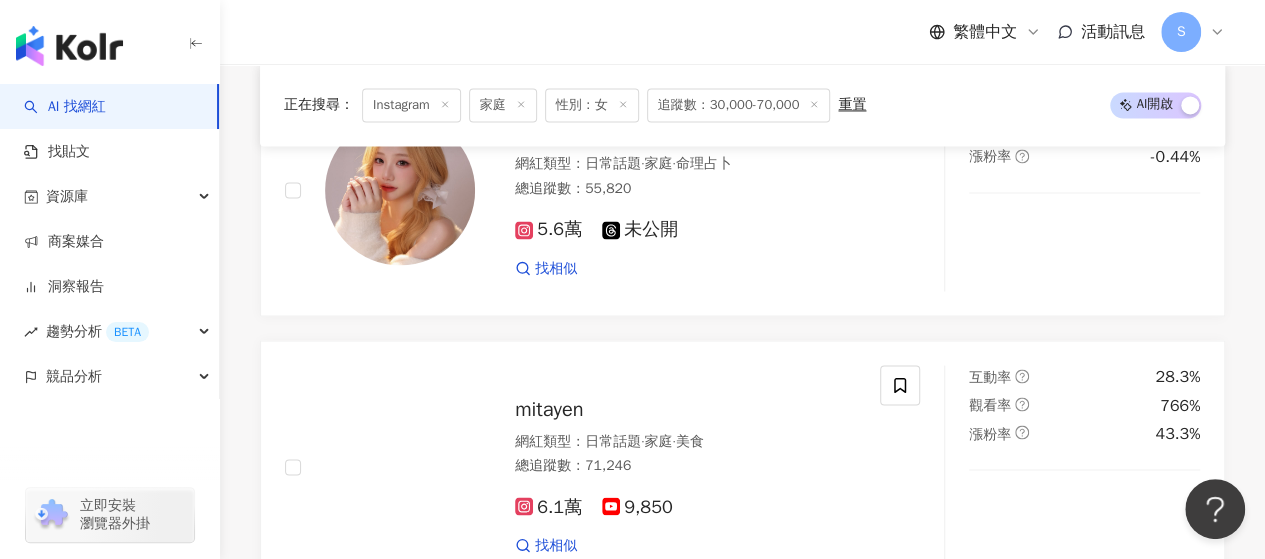 scroll, scrollTop: 3750, scrollLeft: 0, axis: vertical 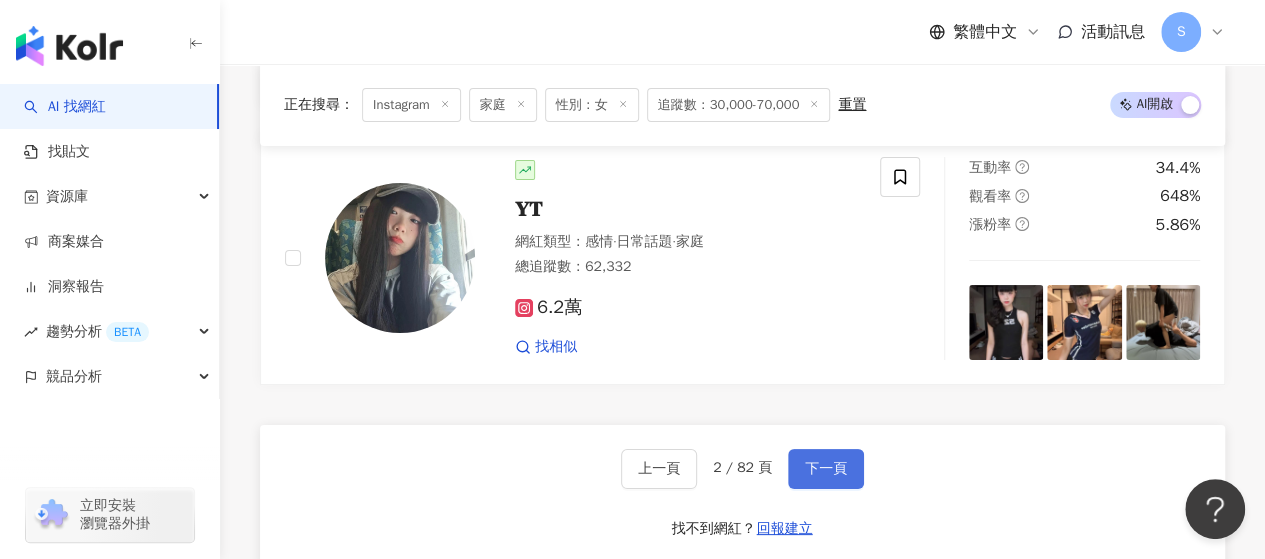 click on "下一頁" at bounding box center (826, 469) 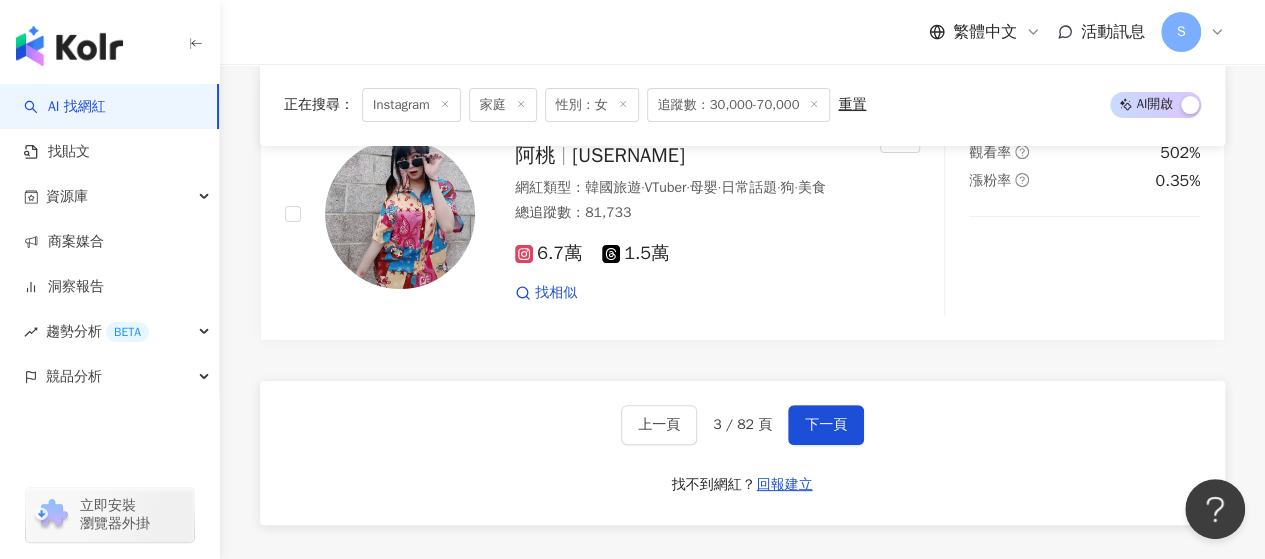 scroll, scrollTop: 3897, scrollLeft: 0, axis: vertical 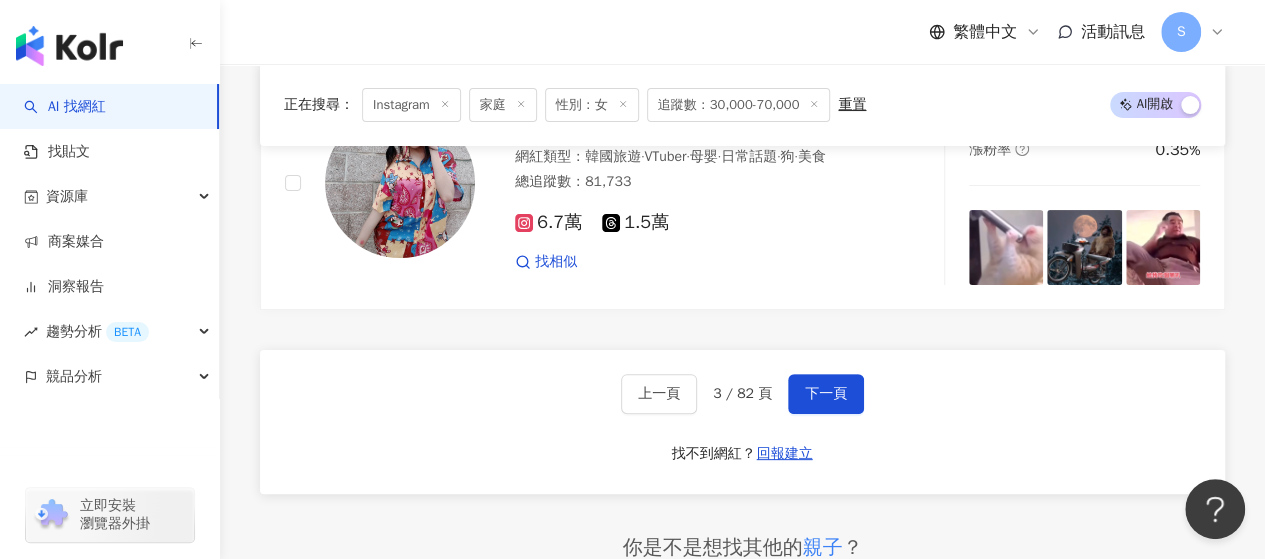 click on "3 / 82 頁" at bounding box center (742, 394) 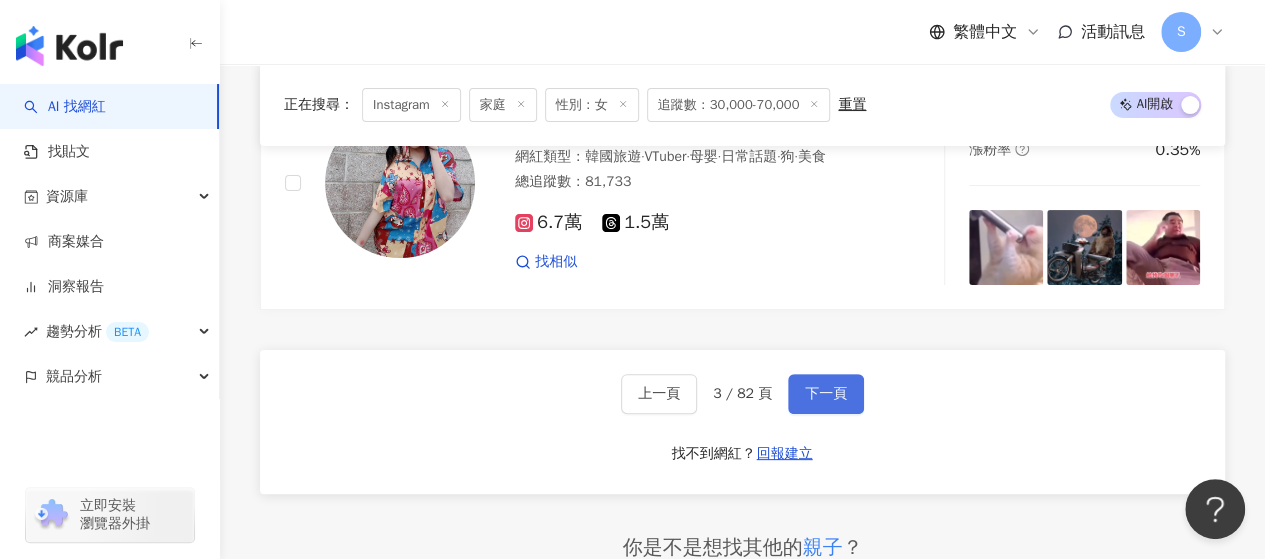 click on "下一頁" at bounding box center [826, 394] 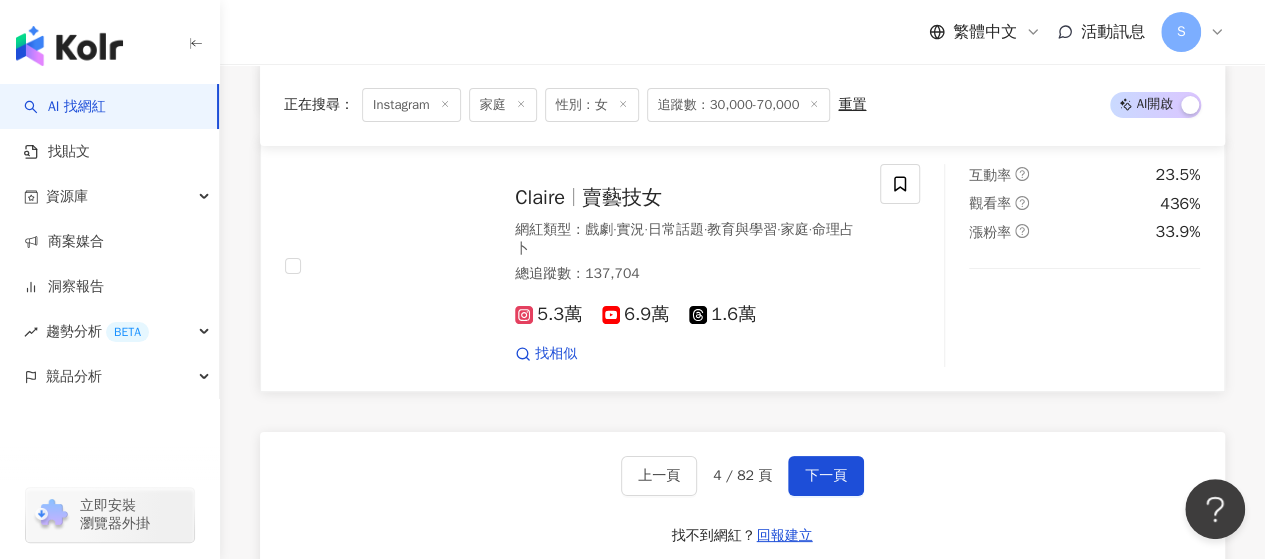 scroll, scrollTop: 3700, scrollLeft: 0, axis: vertical 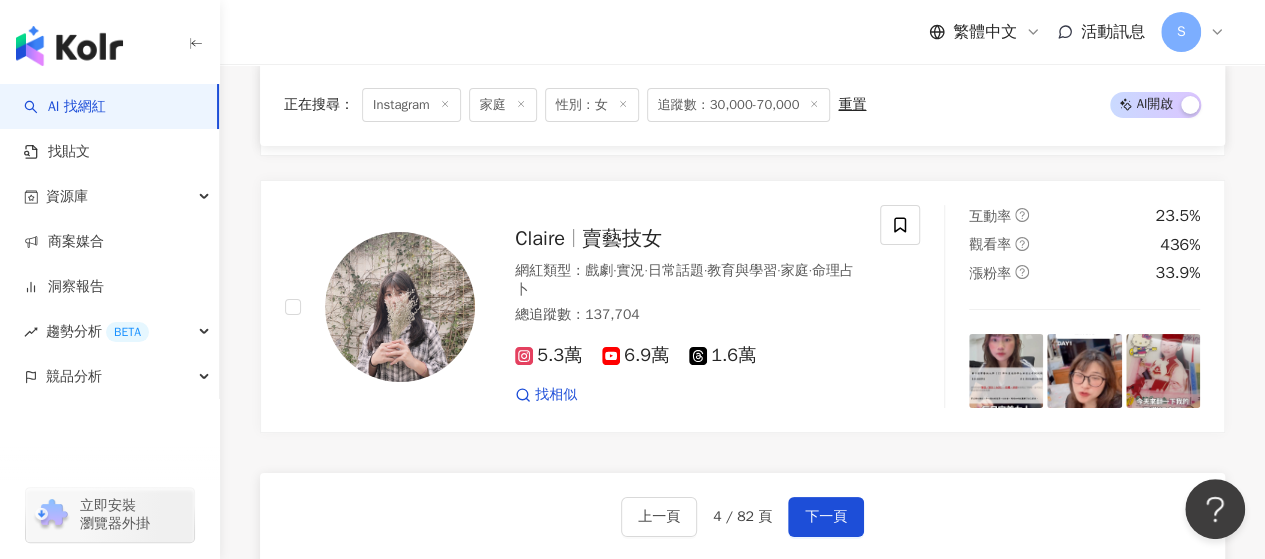 click on "[FIRST] [LAST]_____ 網紅類型 ： 藝術與娛樂  ·  日常話題  ·  家庭  ·  美髮  ·  寵物 總追蹤數 ： [NUMBER] [NUMBER] tiktok-icon [NUMBER] [NUMBER] 找相似 互動率 [NUMBER]% 觀看率 [NUMBER]% 漲粉率 [NUMBER]% [USERNAME] 網紅類型 ： Podcast  ·  藝術與娛樂  ·  日常話題  ·  教育與學習  ·  家庭  ·  美食  ·  命理占卜 總追蹤數 ： [NUMBER] [NUMBER] [NUMBER] 找相似 互動率 [NUMBER]% 觀看率 [NUMBER]% 漲粉率 [NUMBER]% [FIRST] [LAST] 網紅類型 ： 親子  ·  藝術與娛樂  ·  教育與學習  ·  家庭  ·  美食 總追蹤數 ： [NUMBER] [NUMBER] 找相似 互動率 [NUMBER]% 觀看率 [NUMBER]% 漲粉率 [NUMBER]%[FIRST] [LAST] [USERNAME] 網紅類型 ： 感情  ·  日常話題  ·  家庭  ·  命理占卜 總追蹤數 ： [NUMBER] [NUMBER] [NUMBER] 找相似 互動率 [NUMBER]% 觀看率 [NUMBER]% 漲粉率 [NUMBER]% [FIRST] [LAST] [USERNAME] 網紅類型 ： 感情  ·  保養  ·  美妝時尚  ·  日常話題  ·  家庭  ·  美食  ·  命理占卜  ·  醫療與健康" at bounding box center (742, -954) 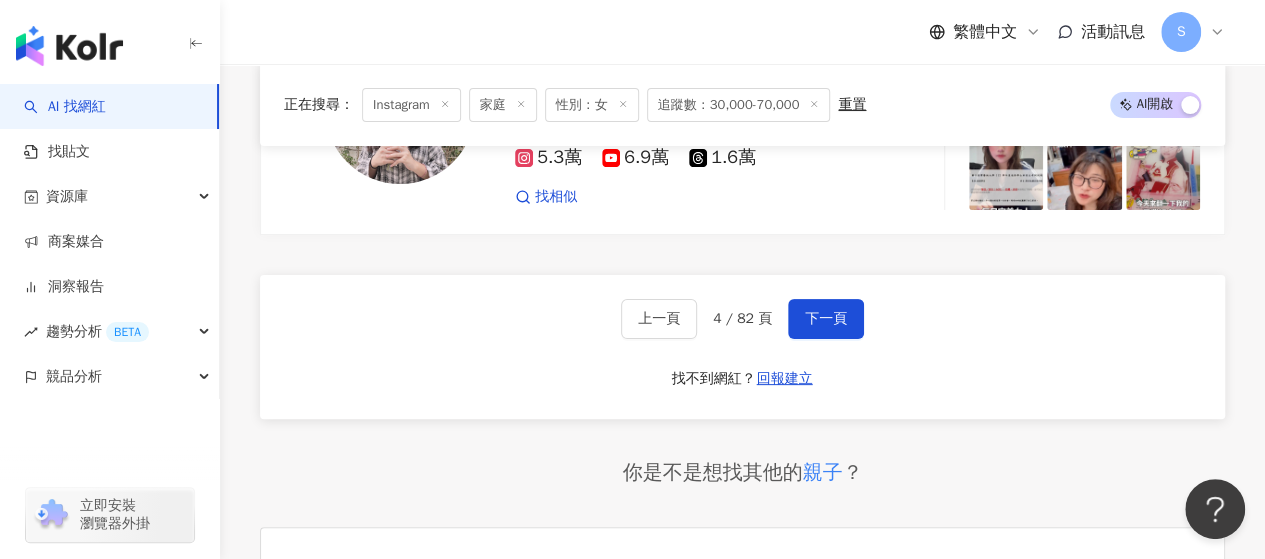 scroll, scrollTop: 3900, scrollLeft: 0, axis: vertical 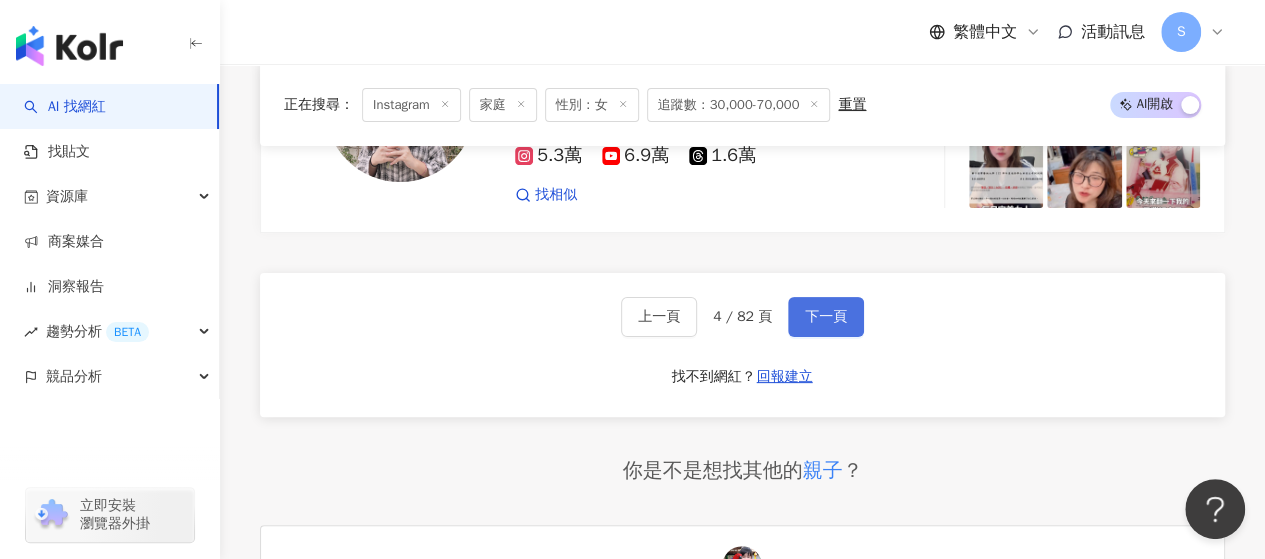click on "下一頁" at bounding box center [826, 317] 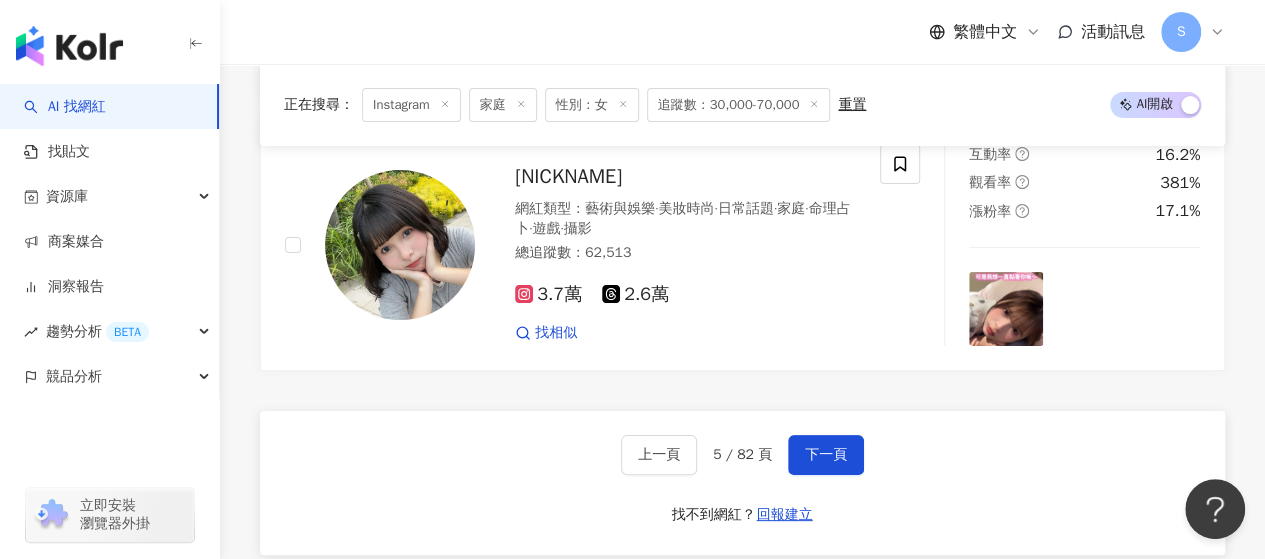 scroll, scrollTop: 3904, scrollLeft: 0, axis: vertical 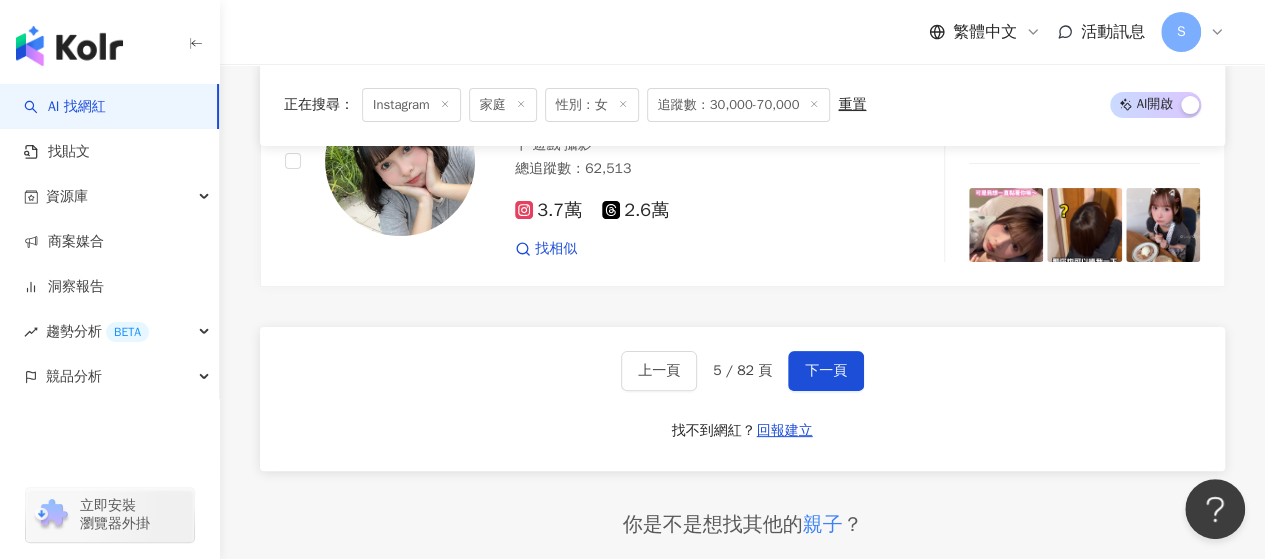 click on "kate0410_ [LAST] [FIRST] 𝐊𝐚𝐭𝐞 𝐖 網紅類型 ： 感情  ·  彩妝  ·  保養  ·  教育與學習  ·  家庭 總追蹤數 ： 51,719 4.3萬 8,225 找相似 互動率 5.84% 觀看率 434% 漲粉率 8.89% 米米 Rumi rumi_hsu 網紅類型 ： 親子  ·  教育與學習  ·  家庭  ·  美食  ·  命理占卜 總追蹤數 ： 76,695 6.9萬 7,376 找相似 互動率 5.09% 觀看率 432% 漲粉率 29.5% nataliewwong 網紅類型 ： 飲料  ·  家庭  ·  寵物  ·  旅遊 總追蹤數 ： 36,705 3.7萬 互動率 6.88% 觀看率 421% 漲粉率 10.5% 真奈特每天都在瞎忙 網紅類型 ： 室內外設計  ·  藝術與娛樂  ·  日常話題  ·  家庭  ·  美食  ·  遊戲  ·  法政社會  ·  旅遊 總追蹤數 ： 220,580 3.3萬 1.9萬 15.7萬 1.2萬 找相似 互動率 6.86% 觀看率 415% 漲粉率 15.7% kuo____2 網紅類型 ： 親子  ·  營養與保健  ·  日常話題  ·  命理占卜  ·  法政社會 總追蹤數 ： 73,827 4.5萬 2.9萬 找相似 互動率 16.8% 405%" at bounding box center [742, -1129] 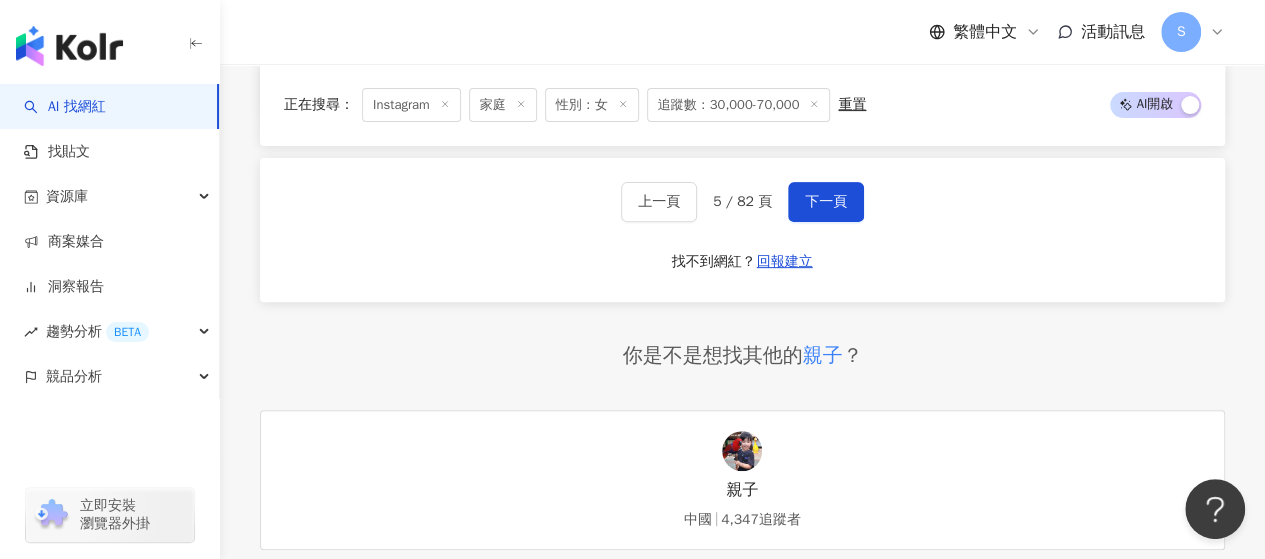 scroll, scrollTop: 4104, scrollLeft: 0, axis: vertical 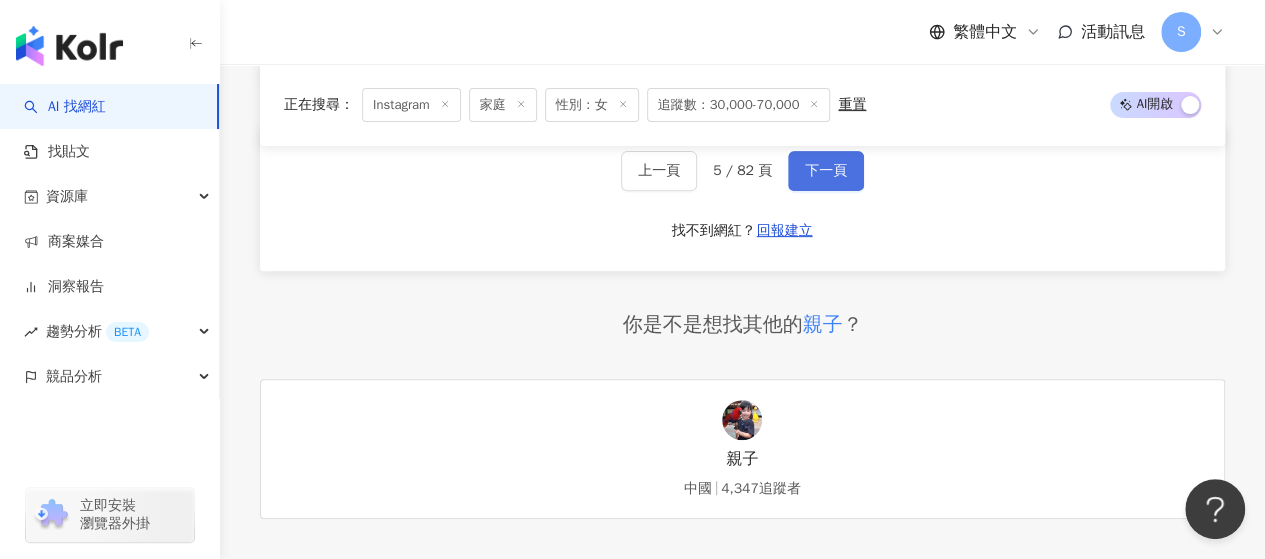 click on "下一頁" at bounding box center [826, 171] 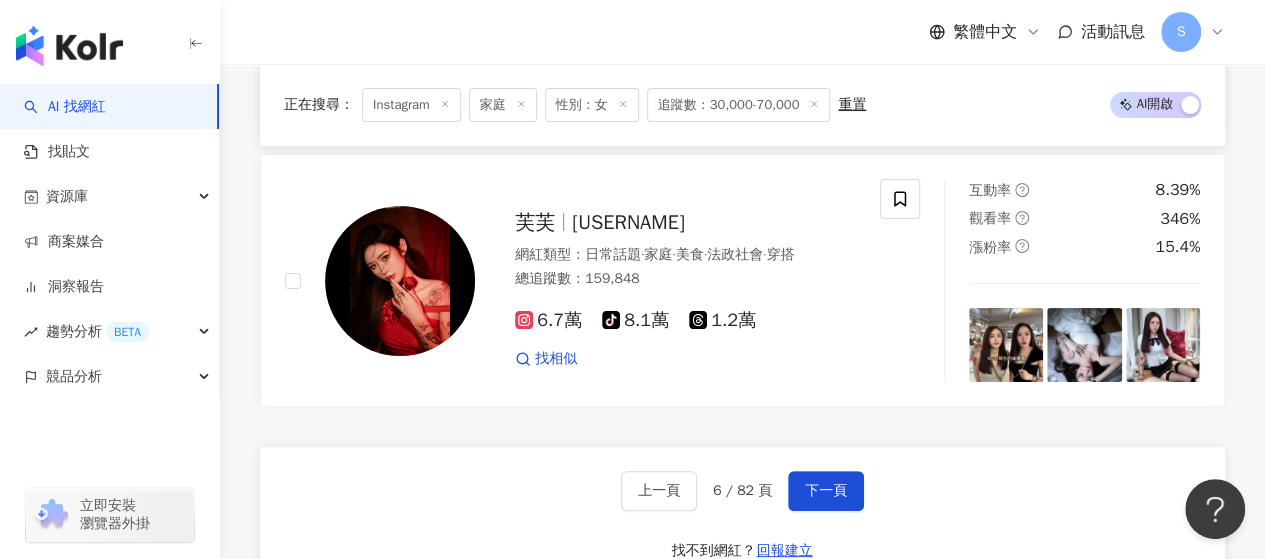 scroll, scrollTop: 4044, scrollLeft: 0, axis: vertical 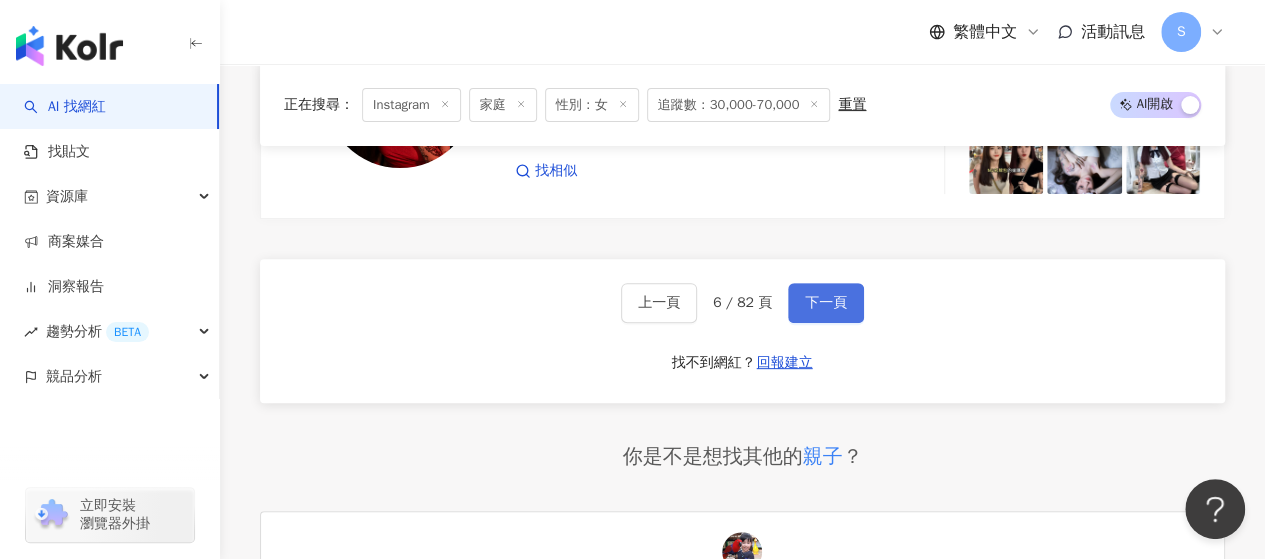 click on "下一頁" at bounding box center [826, 303] 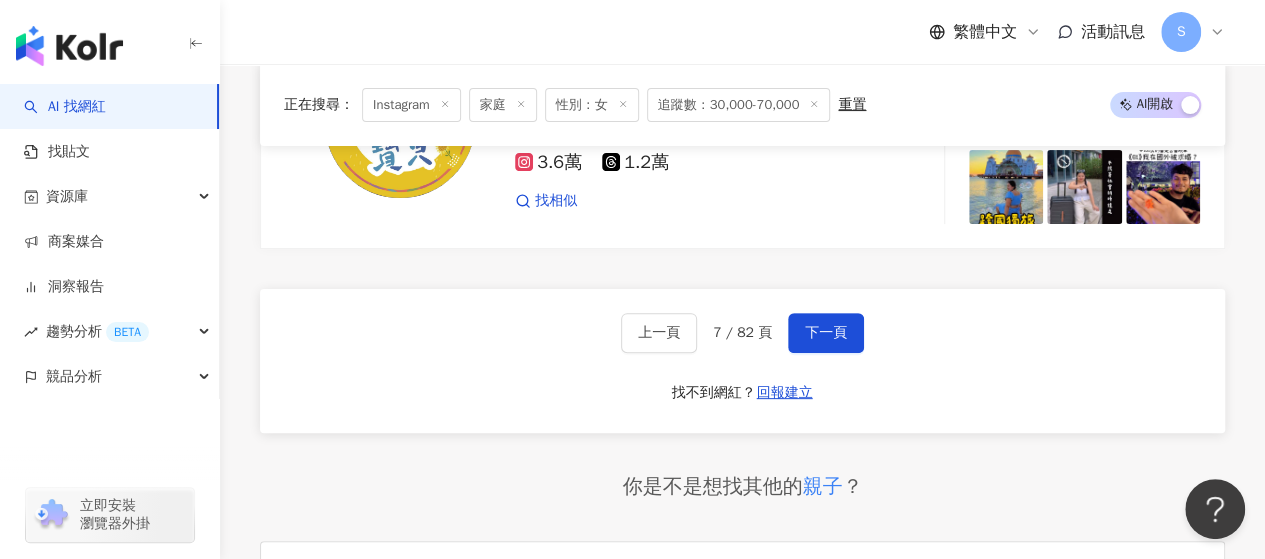 scroll, scrollTop: 4052, scrollLeft: 0, axis: vertical 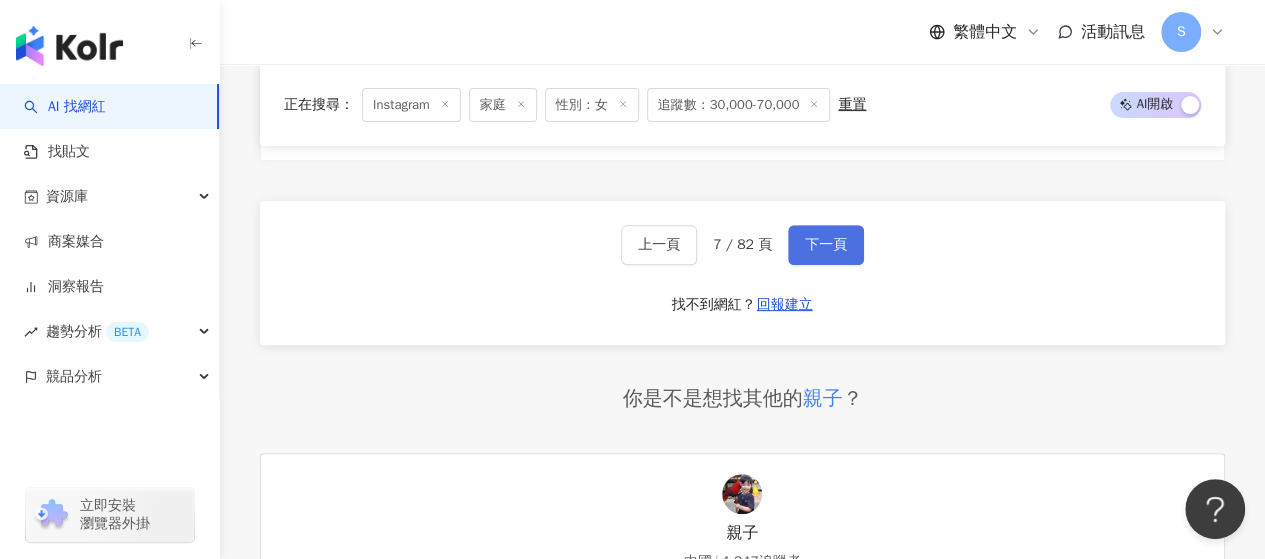 click on "下一頁" at bounding box center (826, 245) 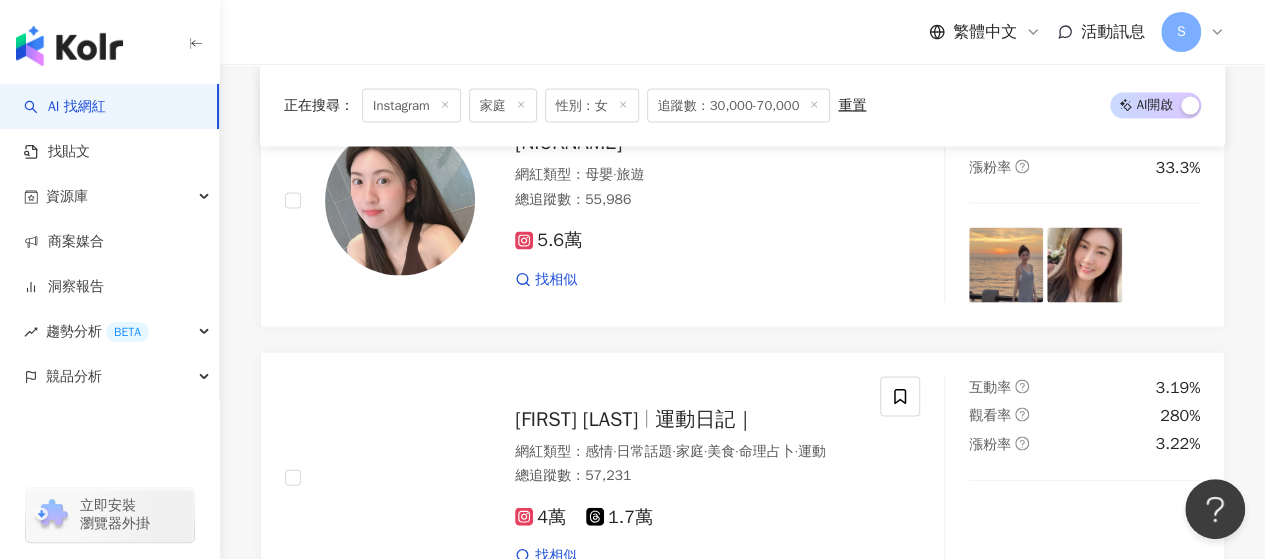 scroll, scrollTop: 4054, scrollLeft: 0, axis: vertical 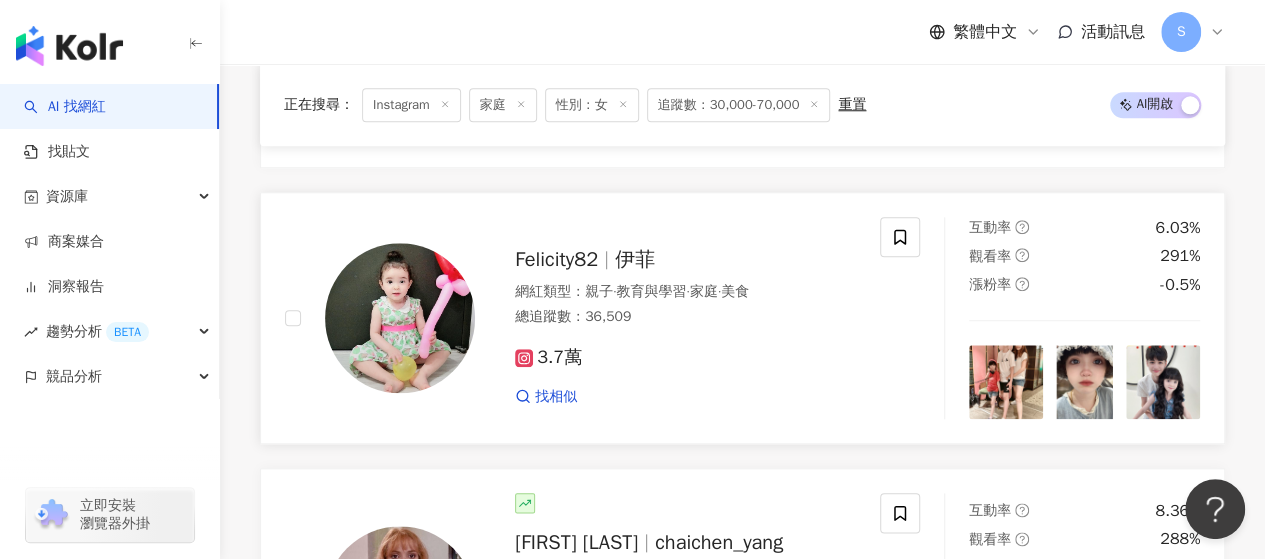click on "伊菲" at bounding box center [635, 259] 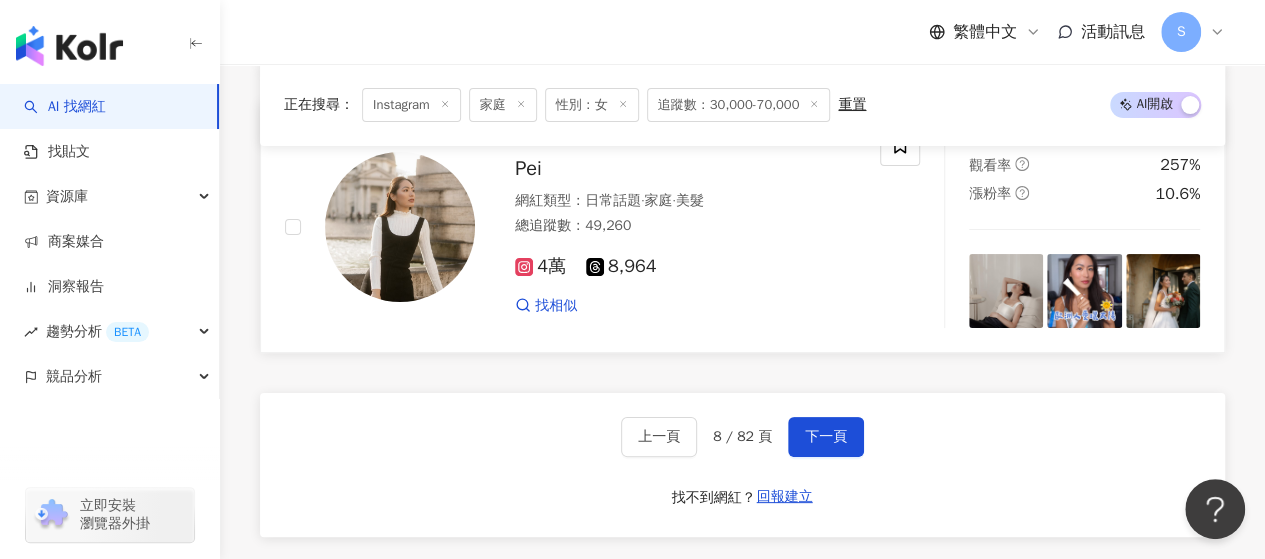 scroll, scrollTop: 3823, scrollLeft: 0, axis: vertical 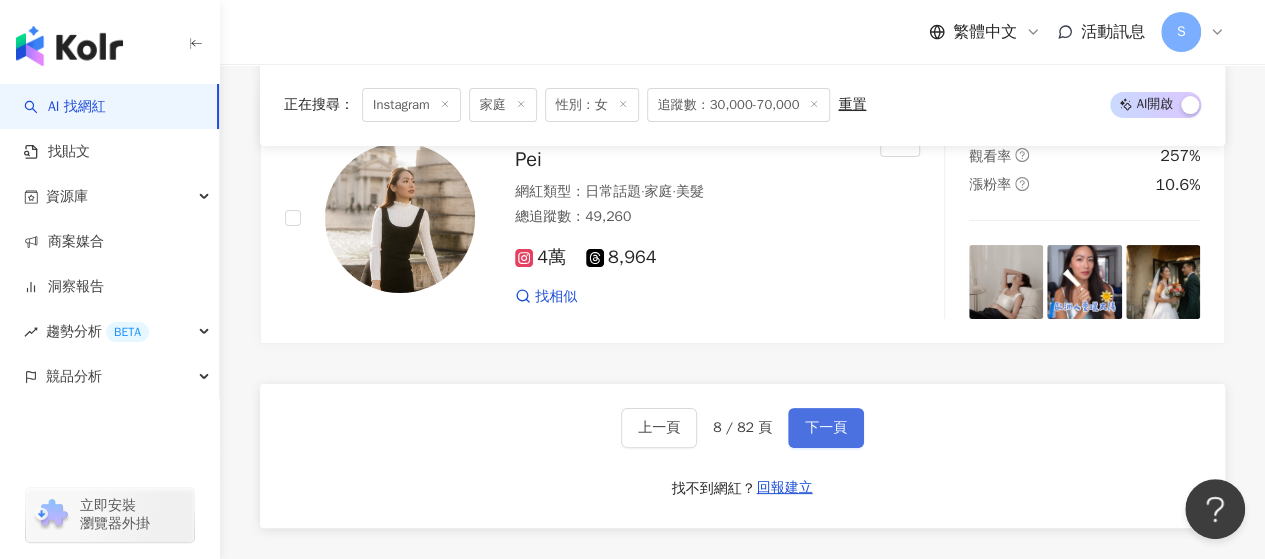 click on "下一頁" at bounding box center [826, 428] 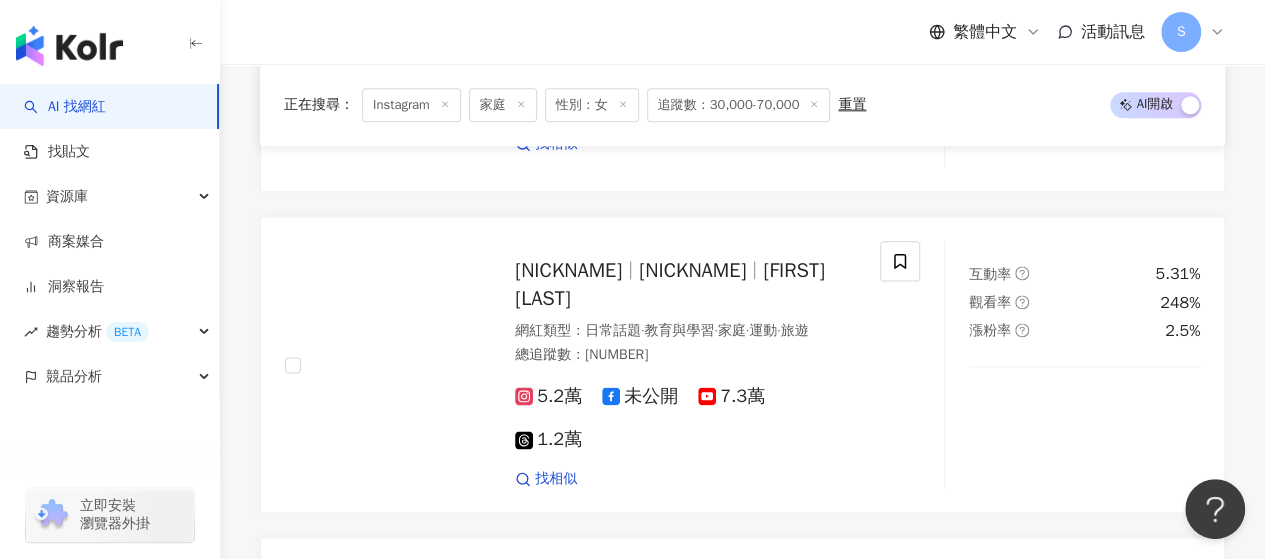 scroll, scrollTop: 874, scrollLeft: 0, axis: vertical 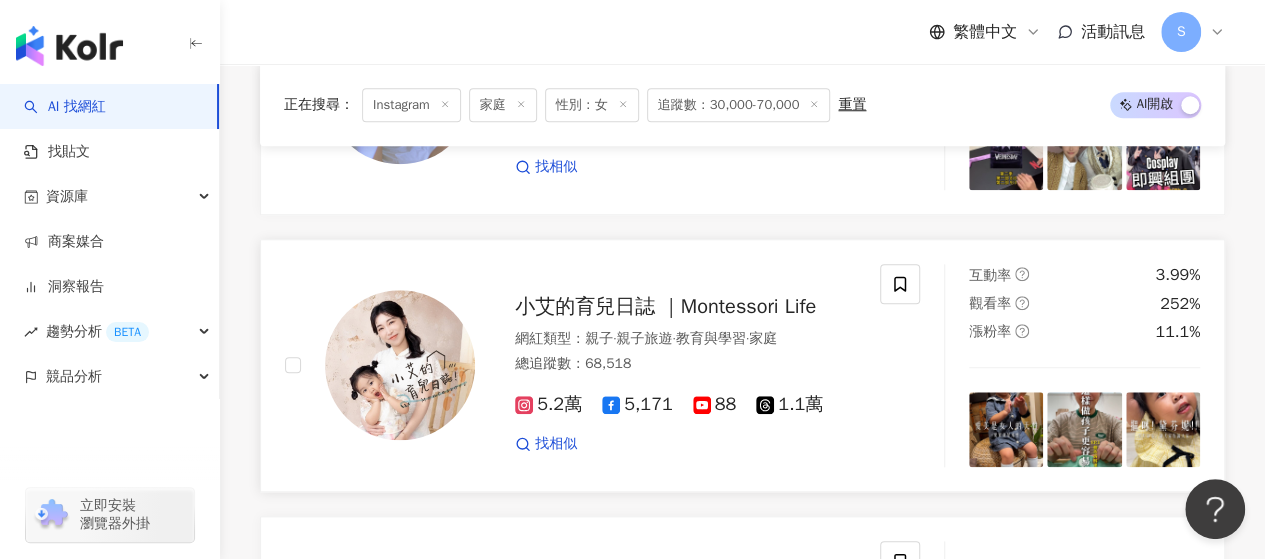 click on "小艾的育兒日誌 ｜Montessori Life" at bounding box center (665, 306) 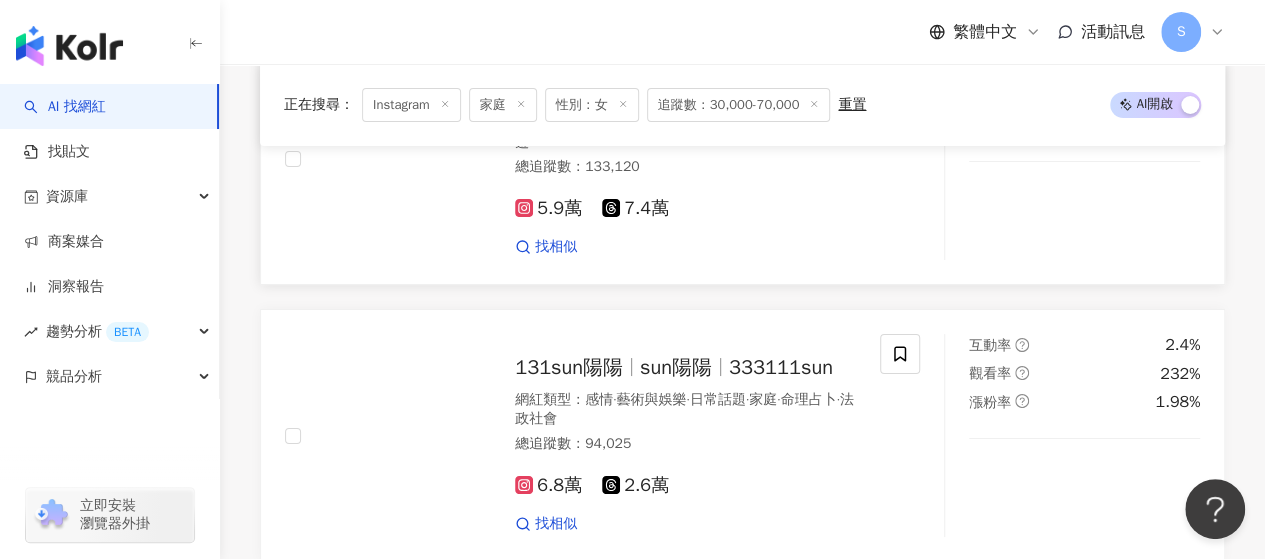 scroll, scrollTop: 3974, scrollLeft: 0, axis: vertical 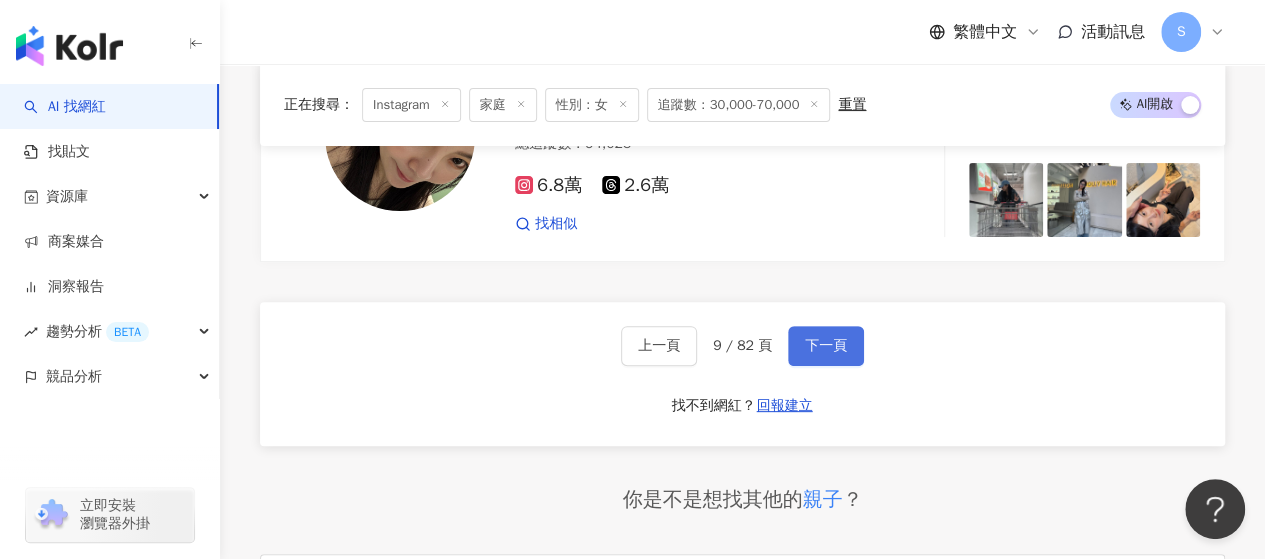 click on "下一頁" at bounding box center (826, 346) 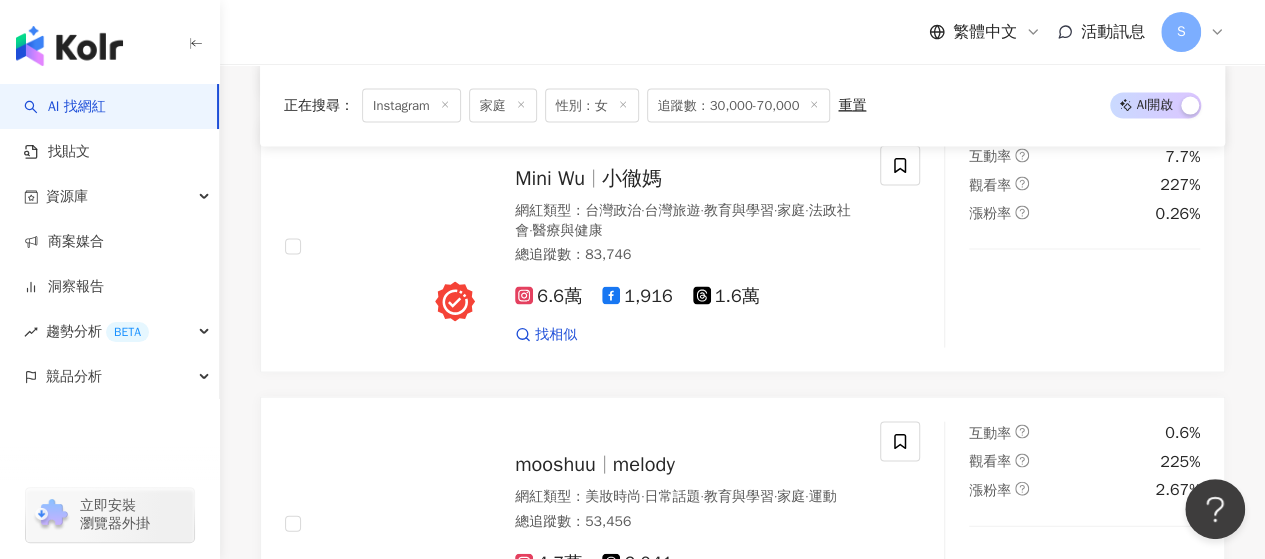scroll, scrollTop: 1700, scrollLeft: 0, axis: vertical 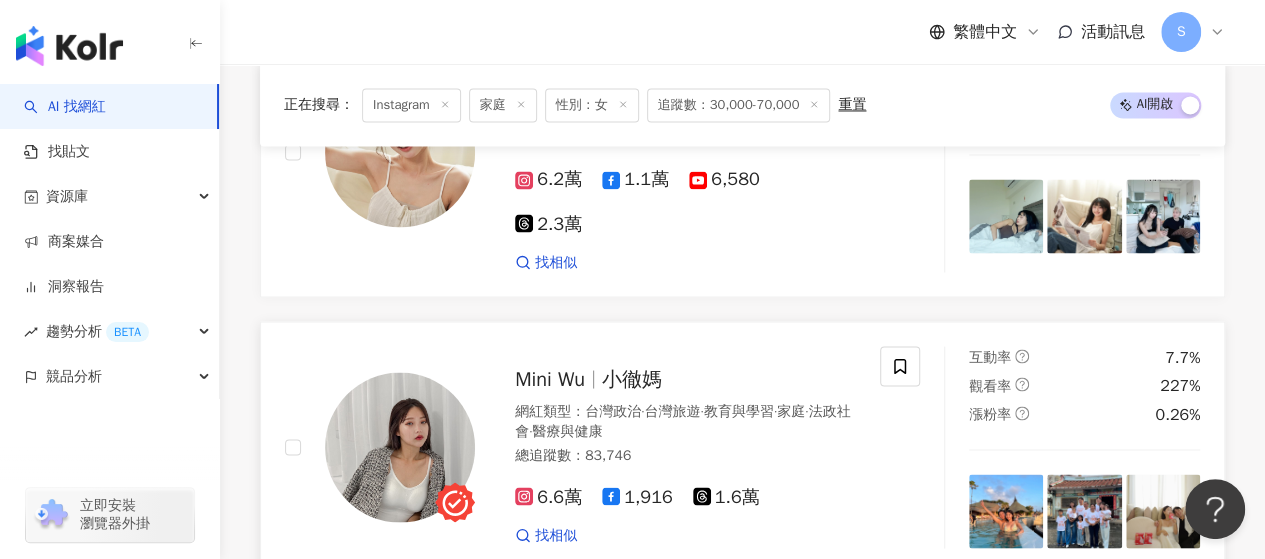 click on "Mini Wu" at bounding box center [550, 378] 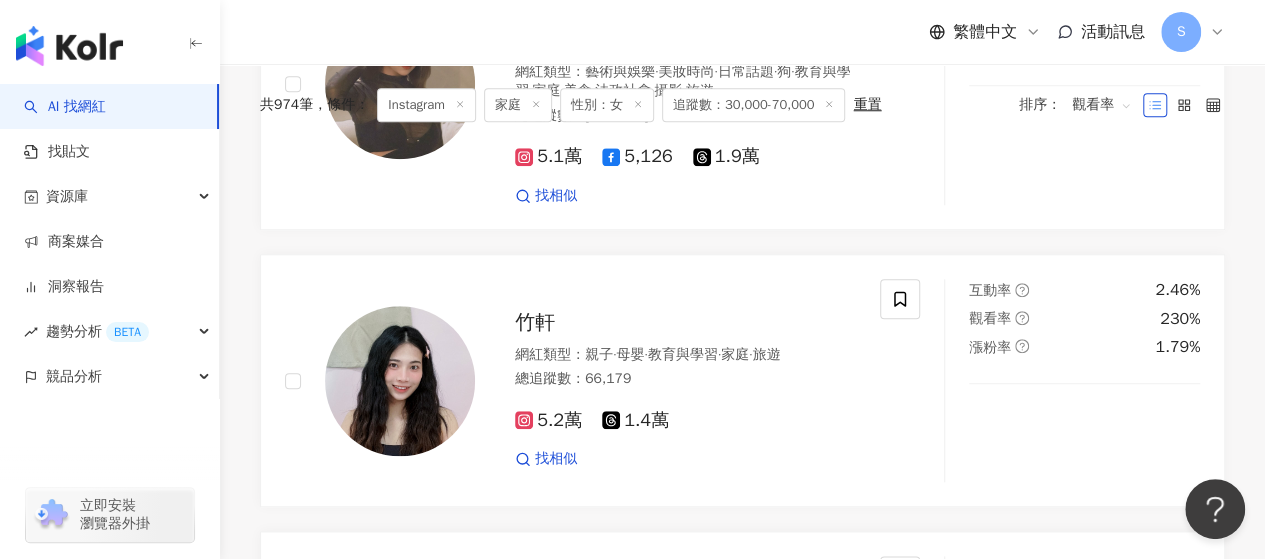scroll, scrollTop: 600, scrollLeft: 0, axis: vertical 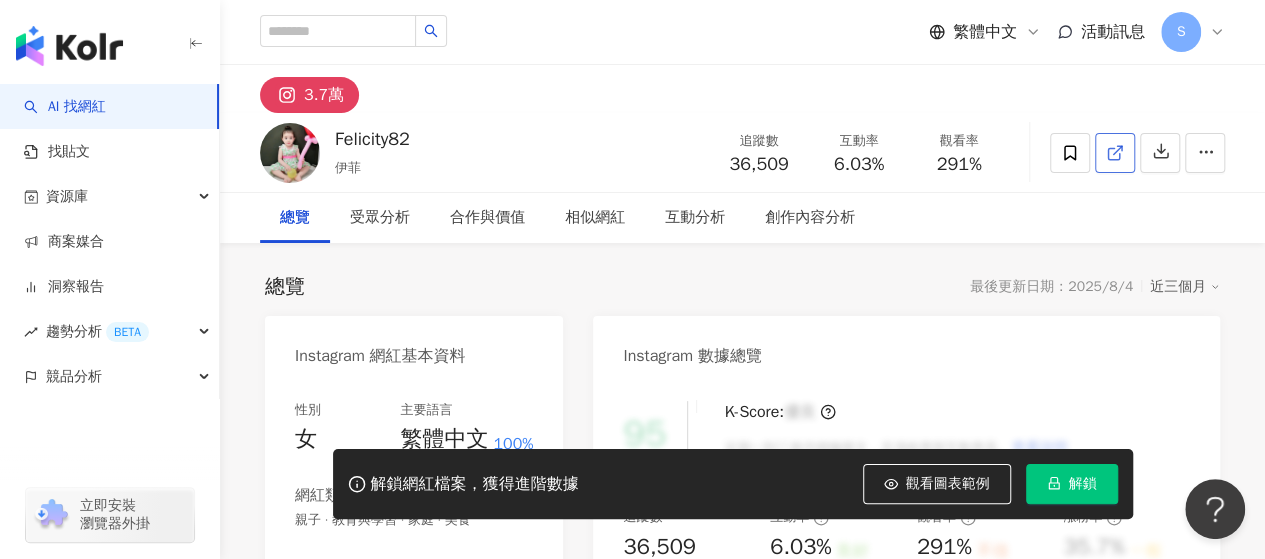 click 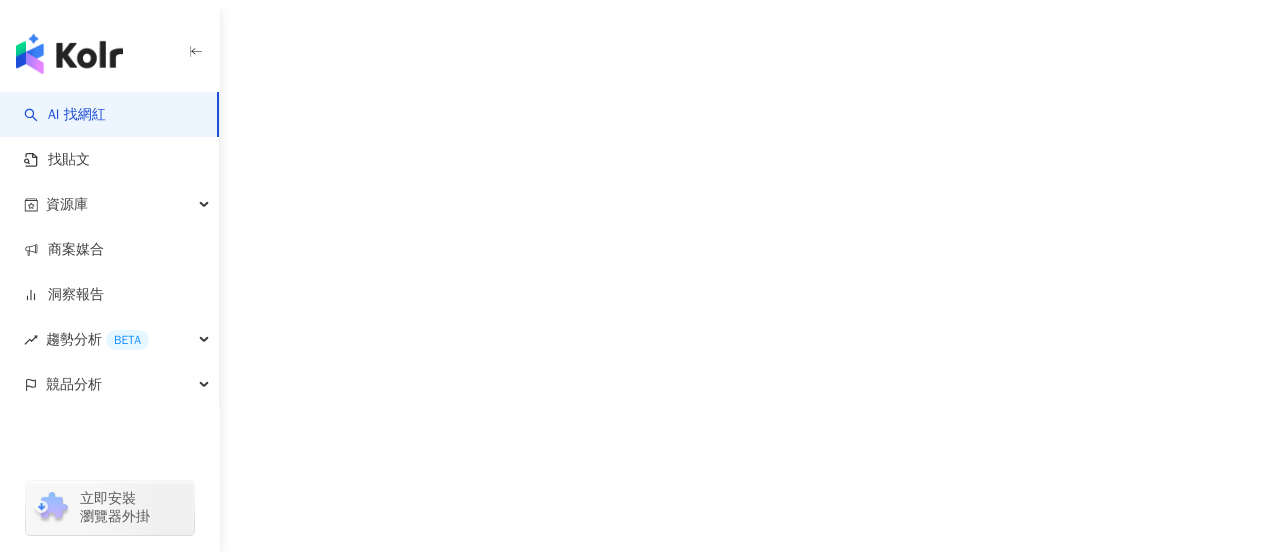 scroll, scrollTop: 0, scrollLeft: 0, axis: both 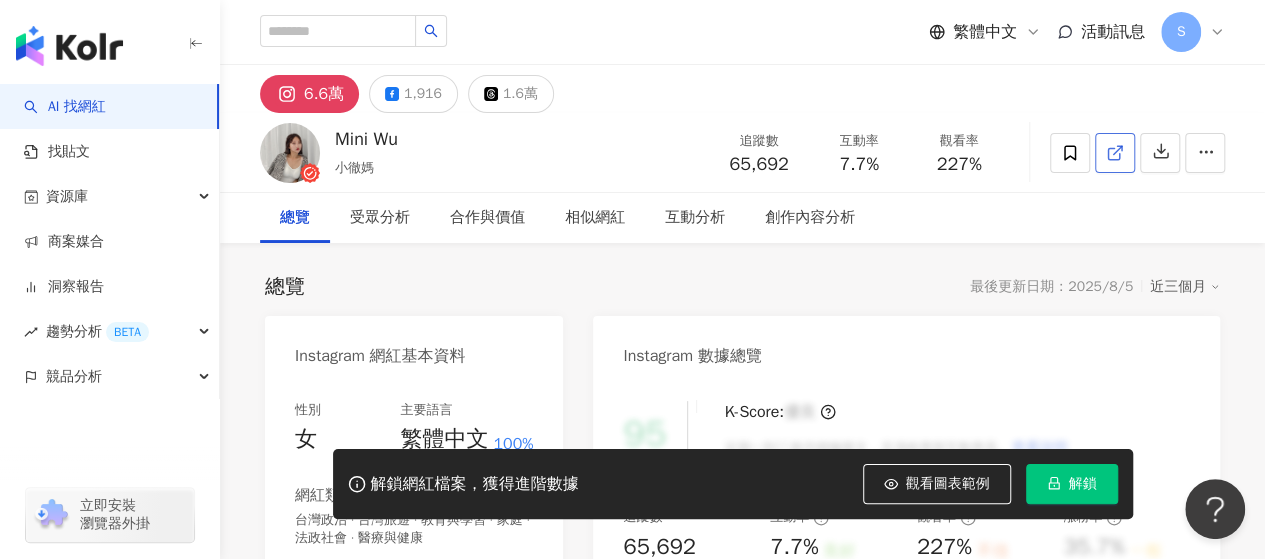 click 